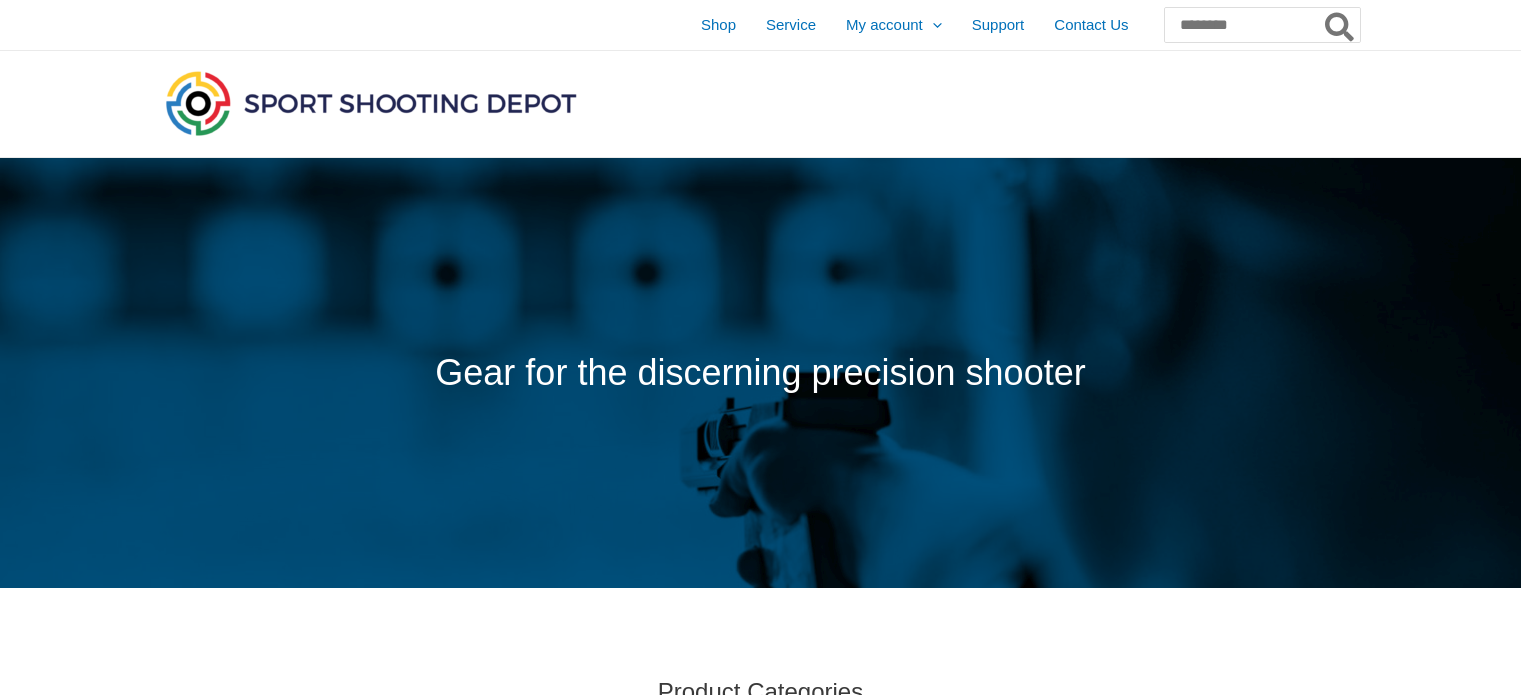 scroll, scrollTop: 0, scrollLeft: 0, axis: both 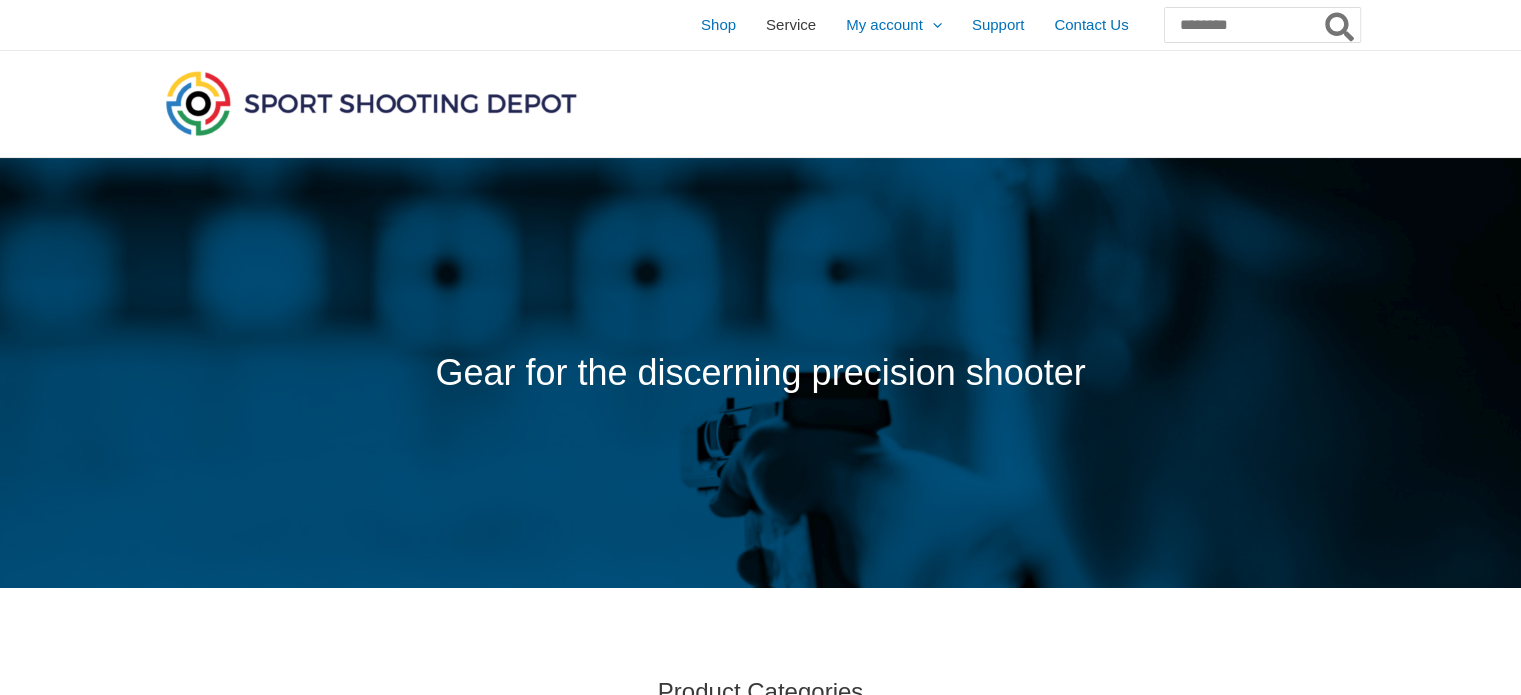 click on "Service" at bounding box center (791, 25) 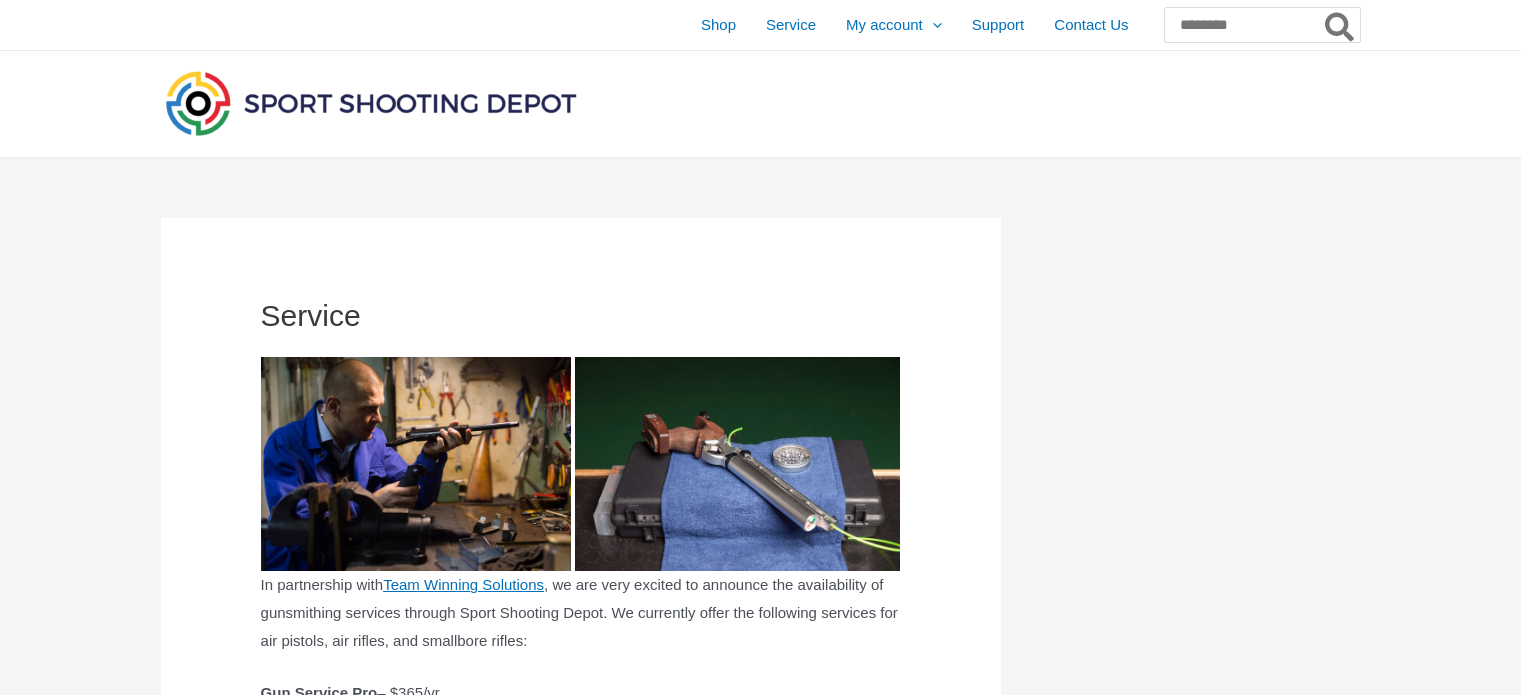 scroll, scrollTop: 0, scrollLeft: 0, axis: both 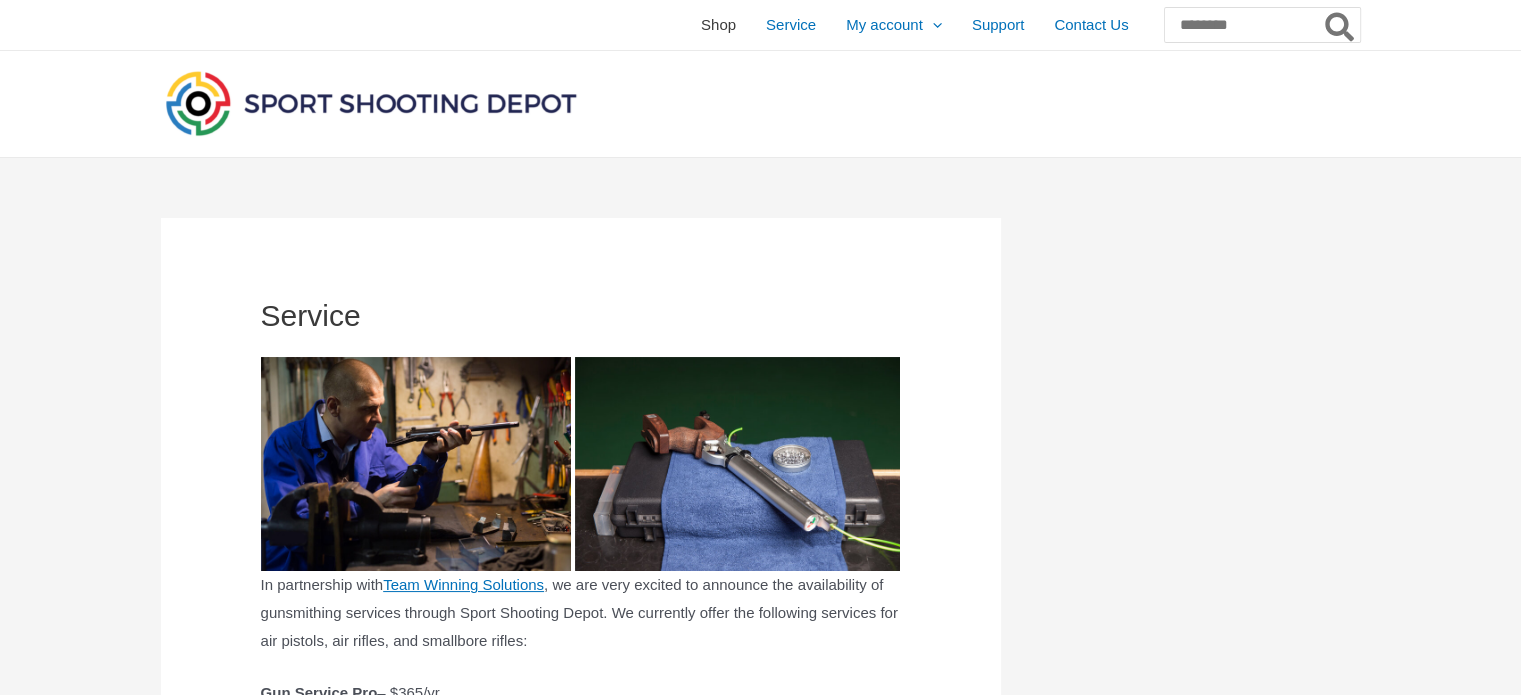 drag, startPoint x: 0, startPoint y: 0, endPoint x: 642, endPoint y: 29, distance: 642.65466 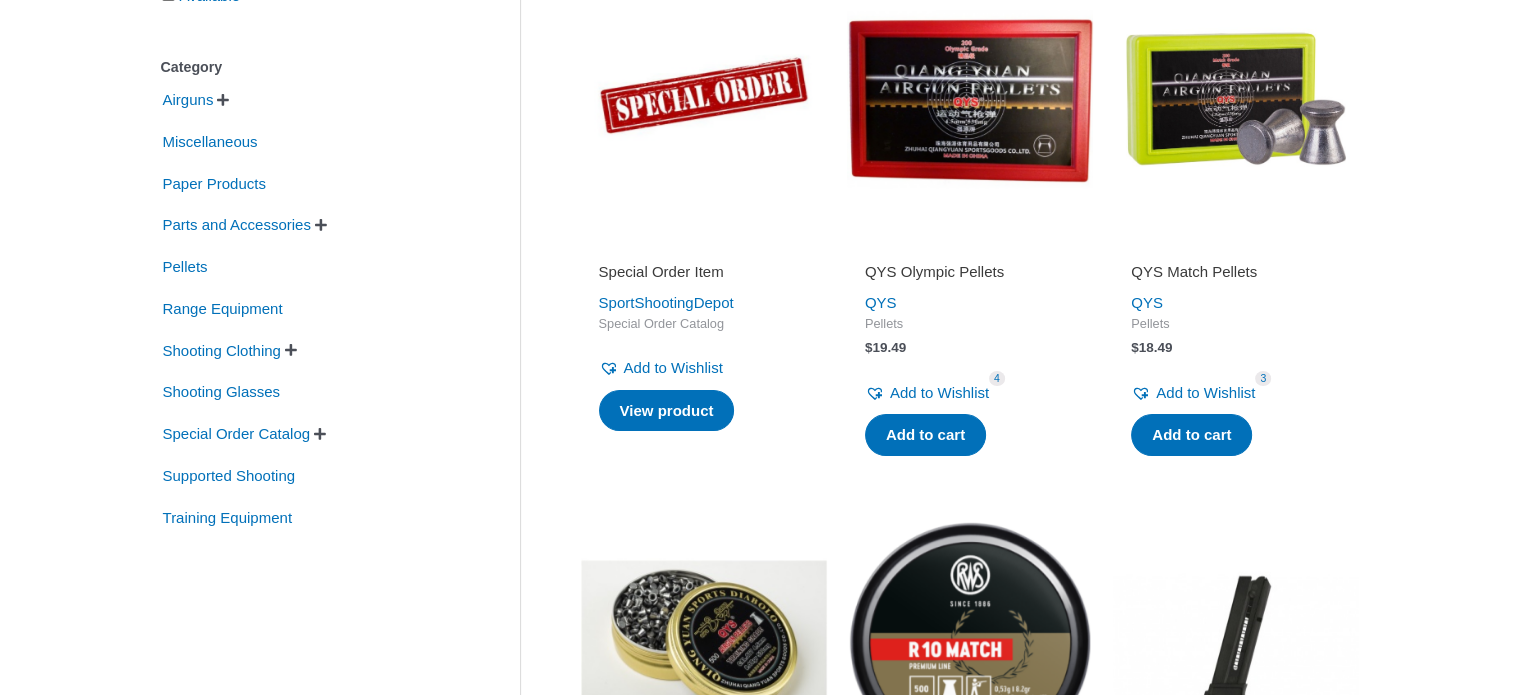 scroll, scrollTop: 500, scrollLeft: 0, axis: vertical 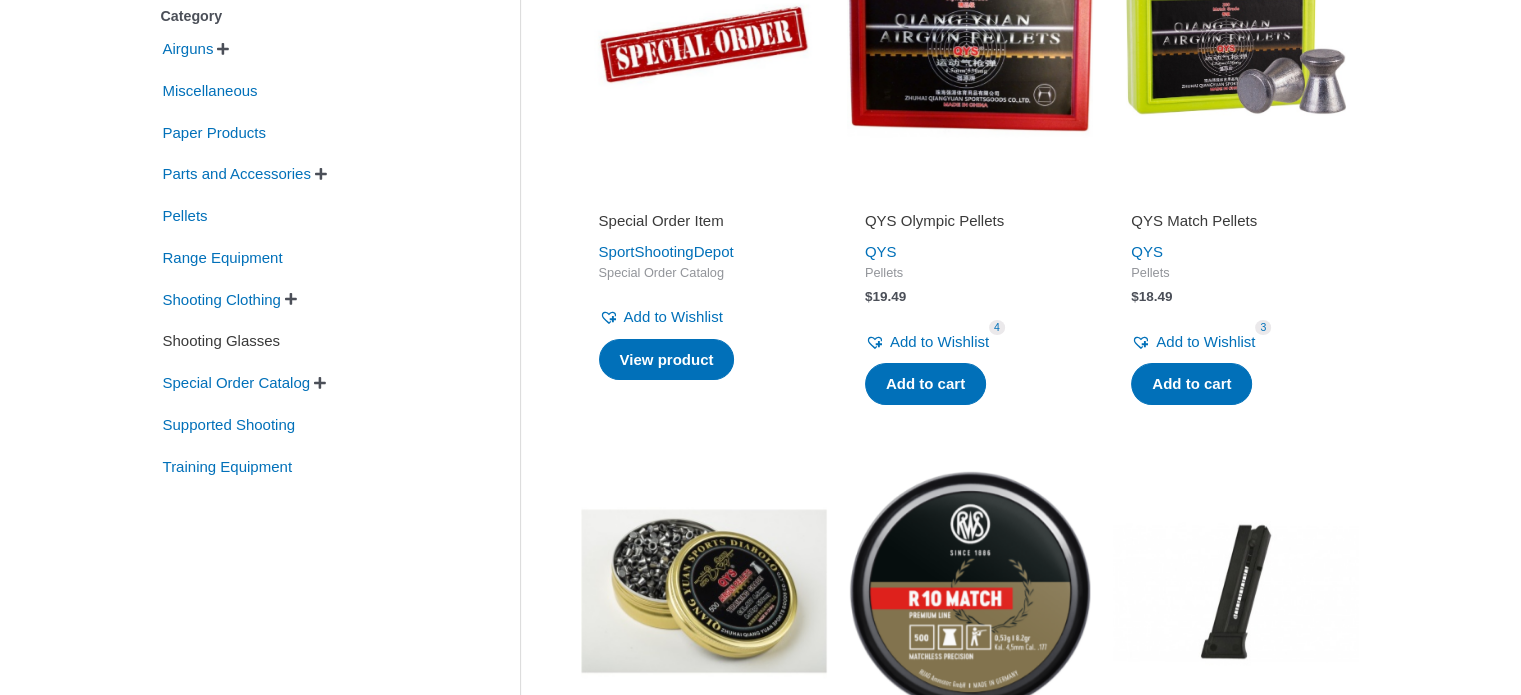 click on "Shooting Glasses" at bounding box center [222, 341] 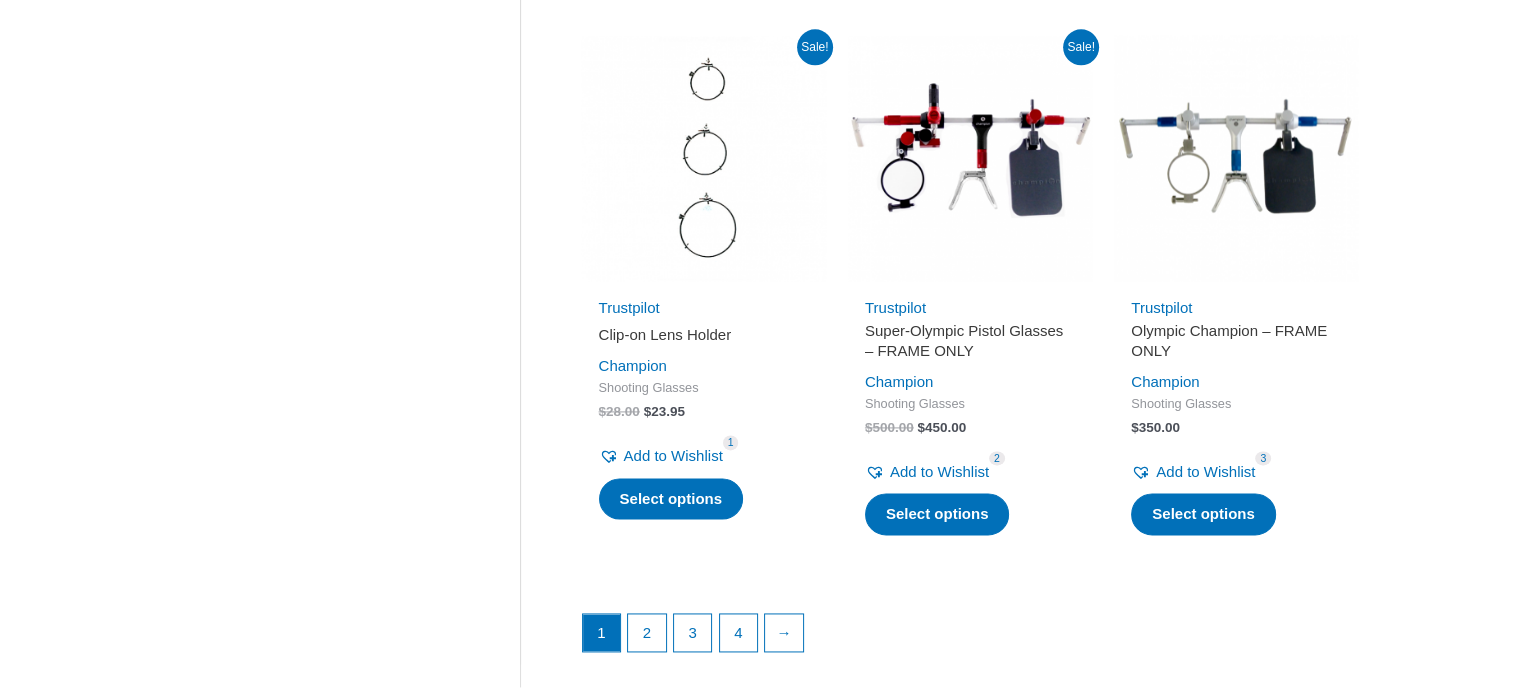 scroll, scrollTop: 2700, scrollLeft: 0, axis: vertical 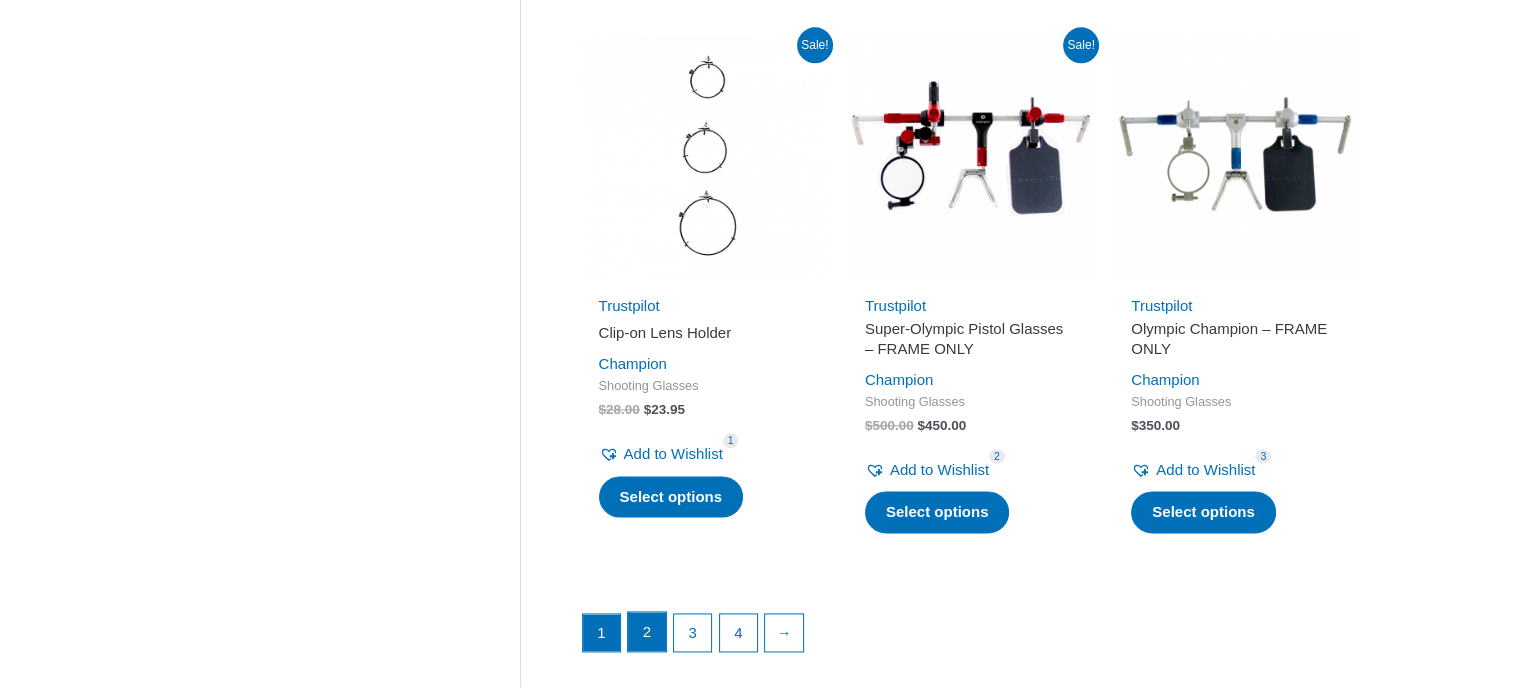 click on "2" at bounding box center (647, 632) 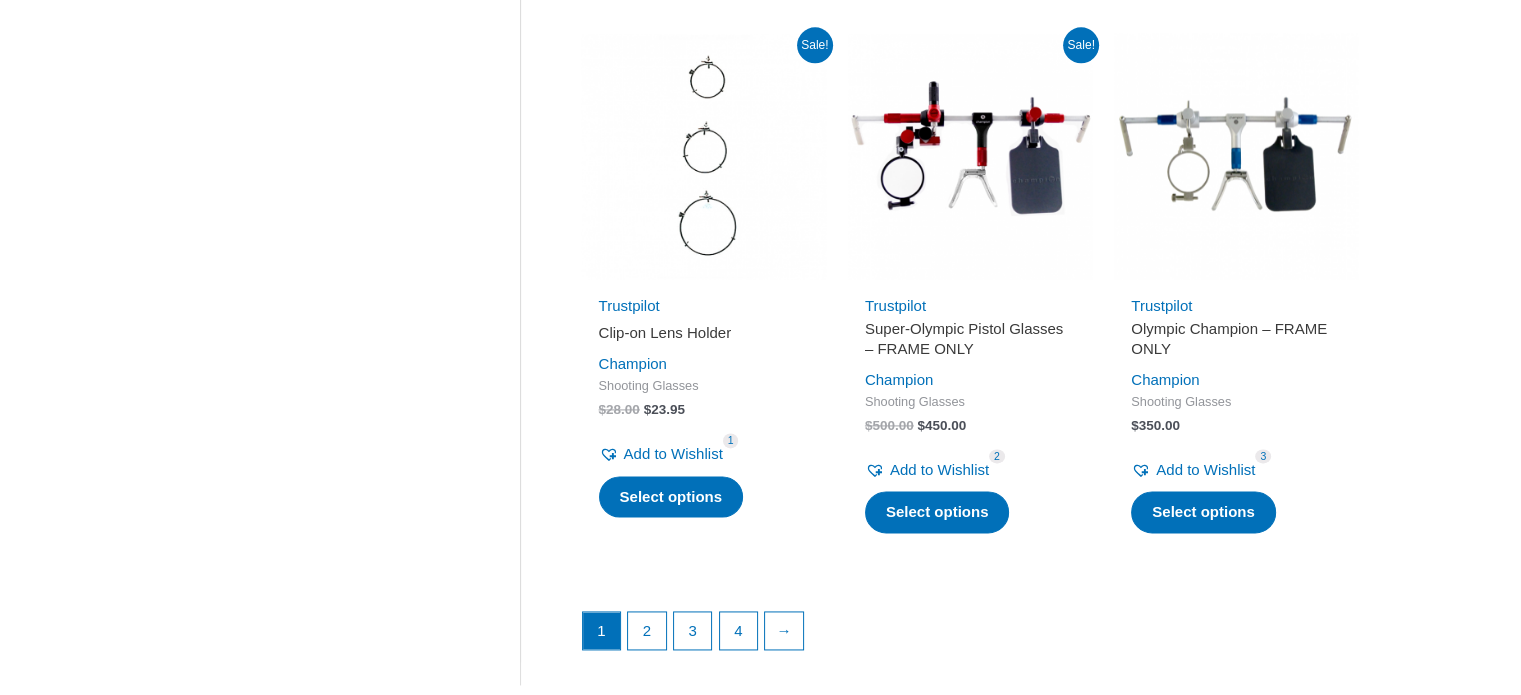 scroll, scrollTop: 500, scrollLeft: 0, axis: vertical 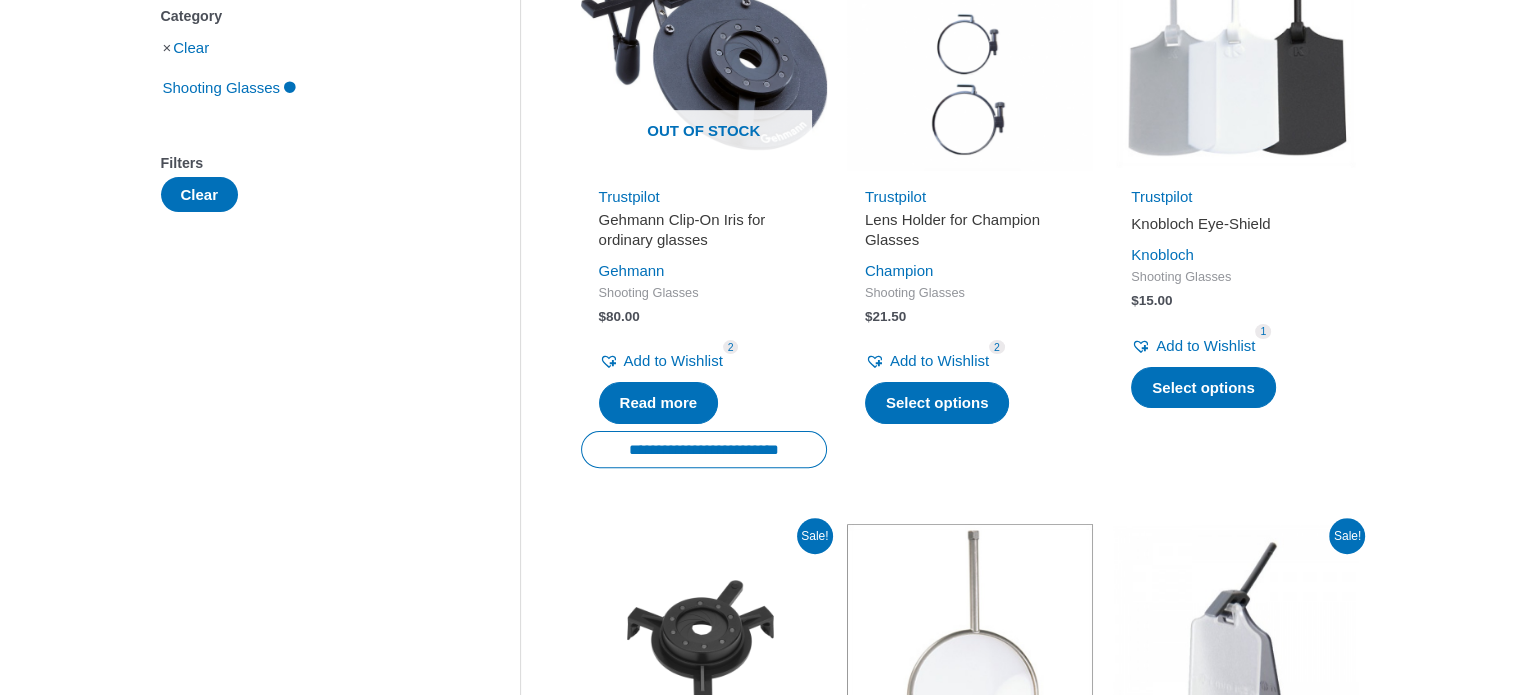 drag, startPoint x: 524, startPoint y: 397, endPoint x: 511, endPoint y: 388, distance: 15.811388 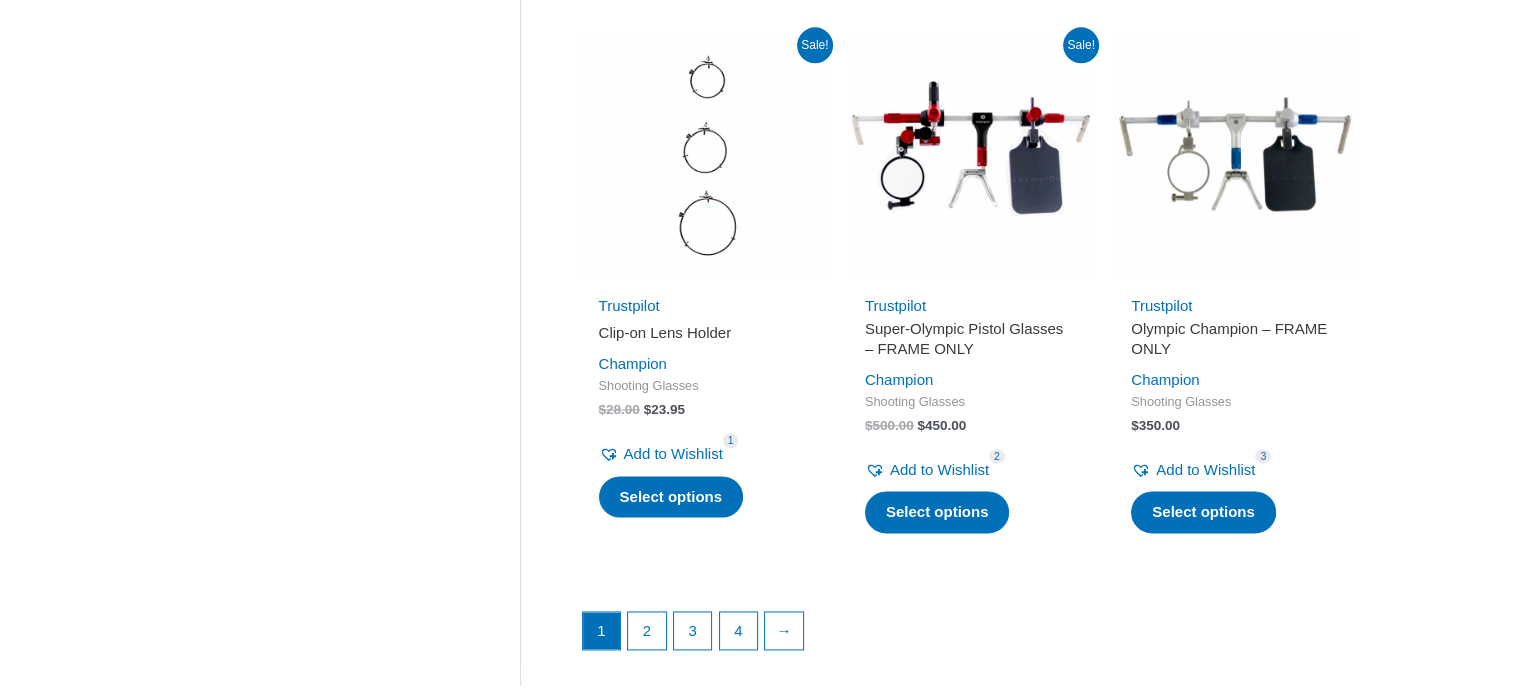 click at bounding box center [1236, 156] 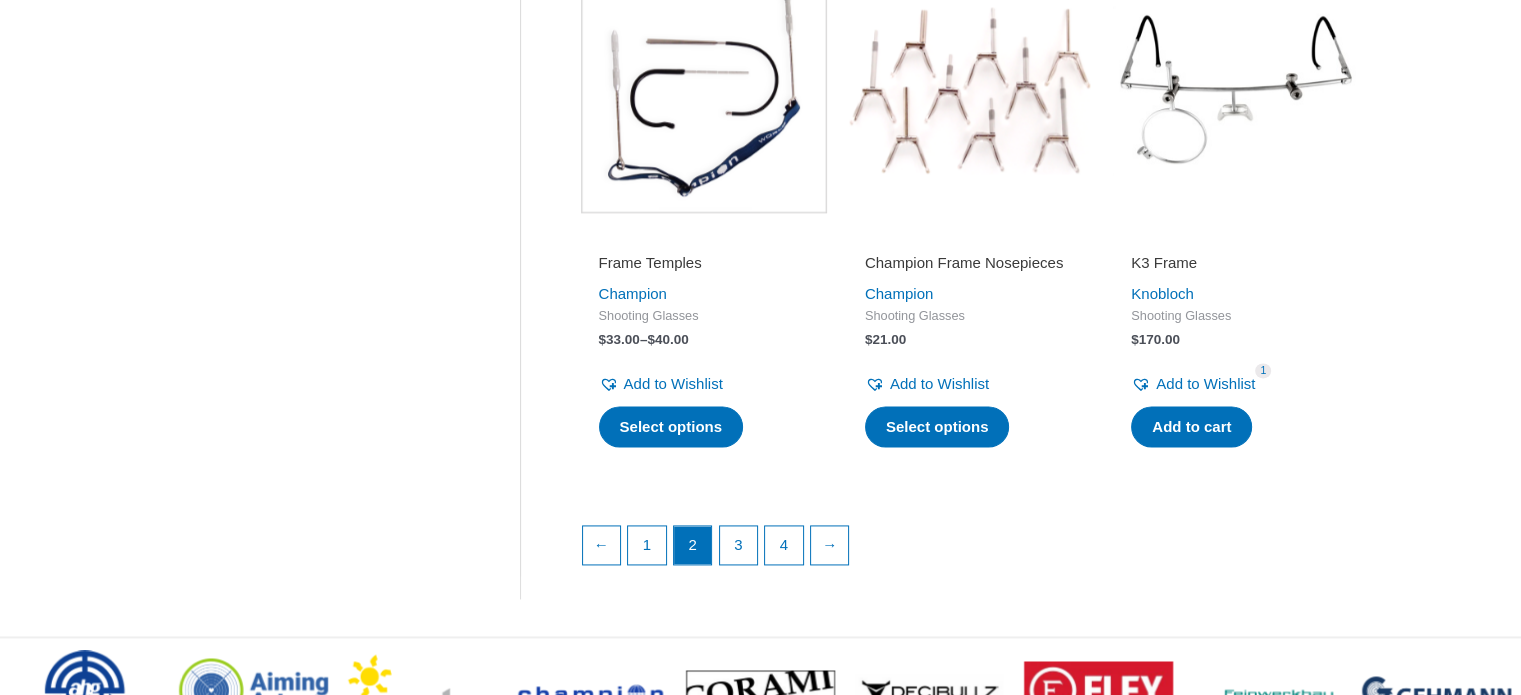 scroll, scrollTop: 3000, scrollLeft: 0, axis: vertical 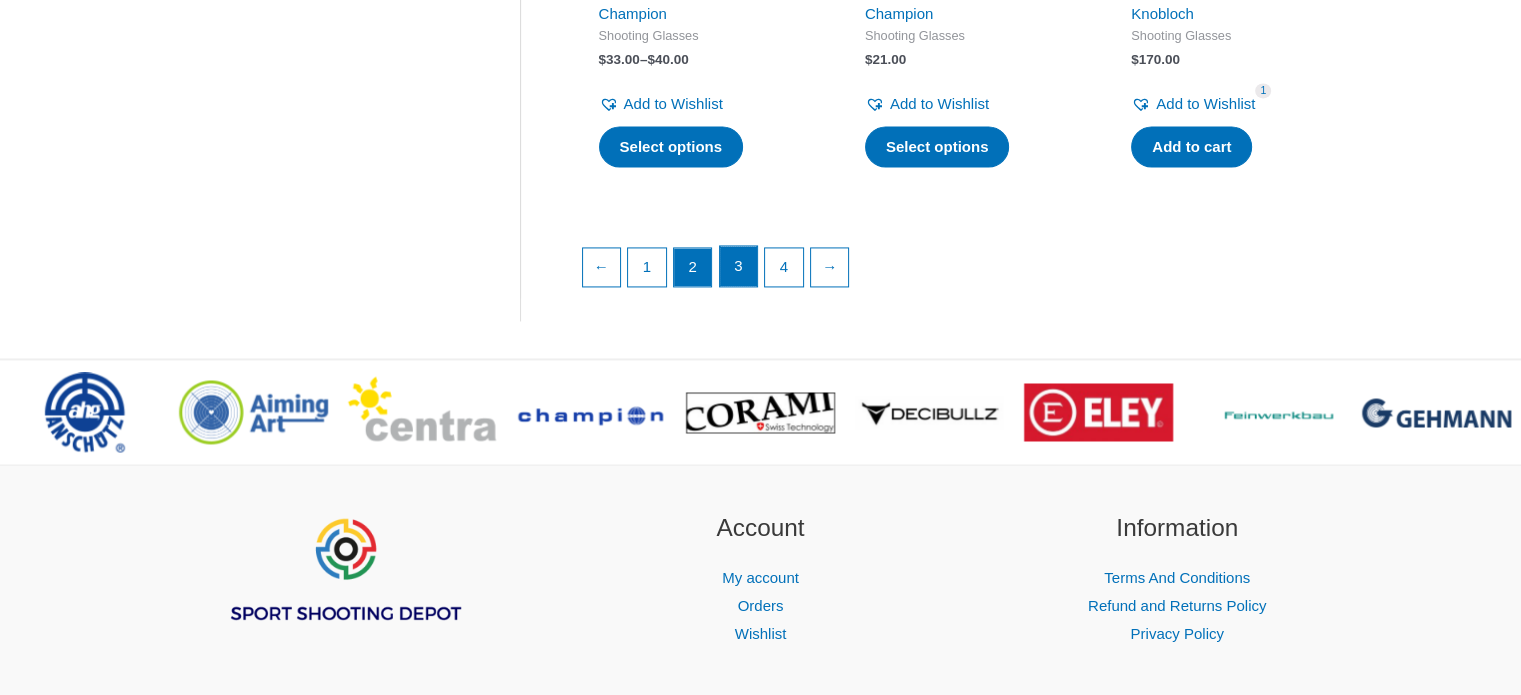 click on "3" at bounding box center (739, 266) 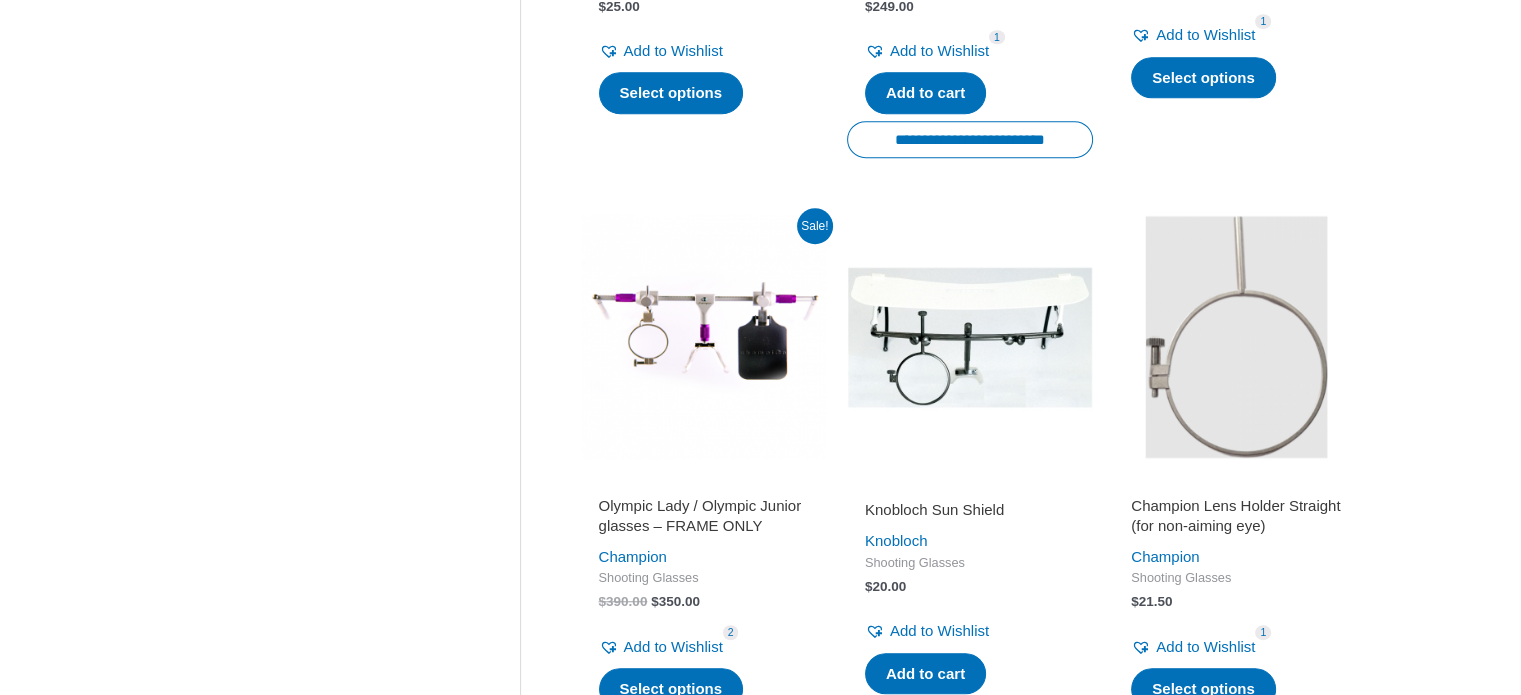 scroll, scrollTop: 1400, scrollLeft: 0, axis: vertical 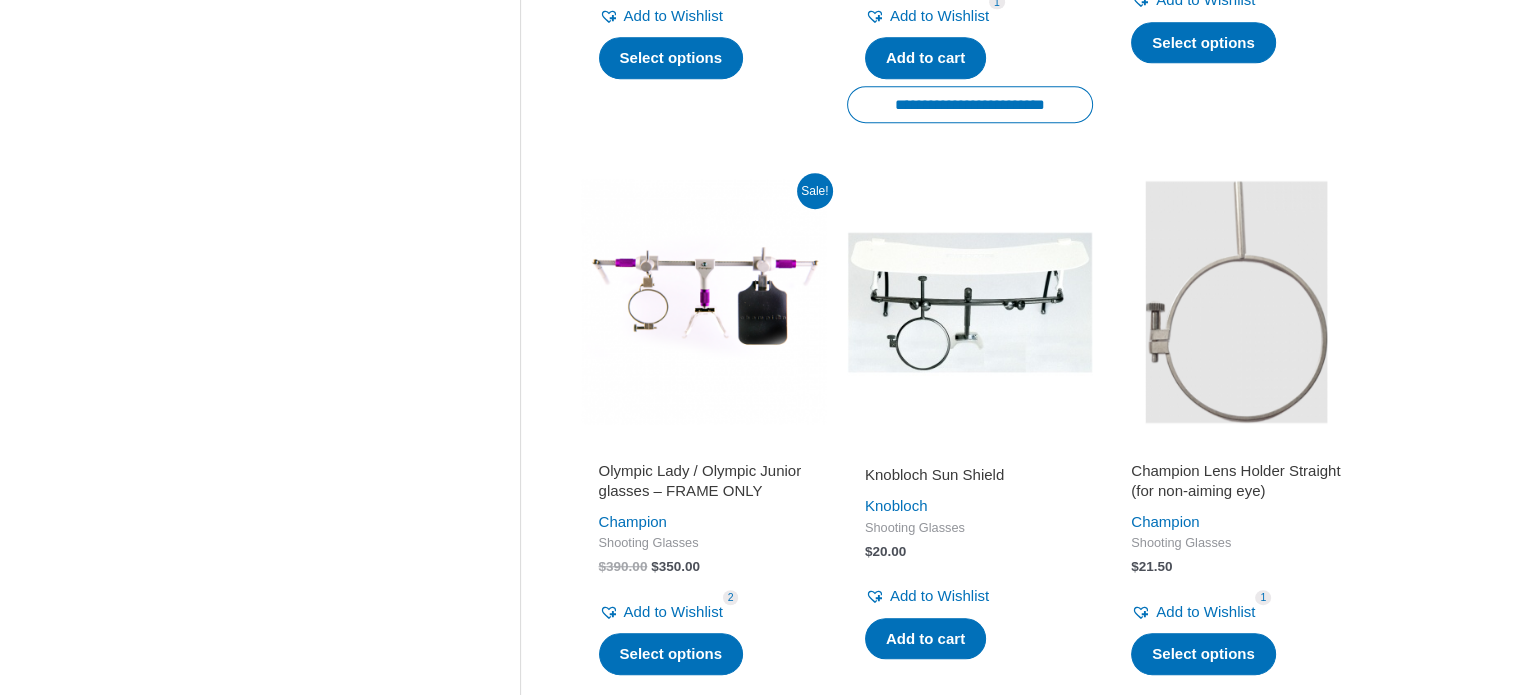 click at bounding box center (704, 302) 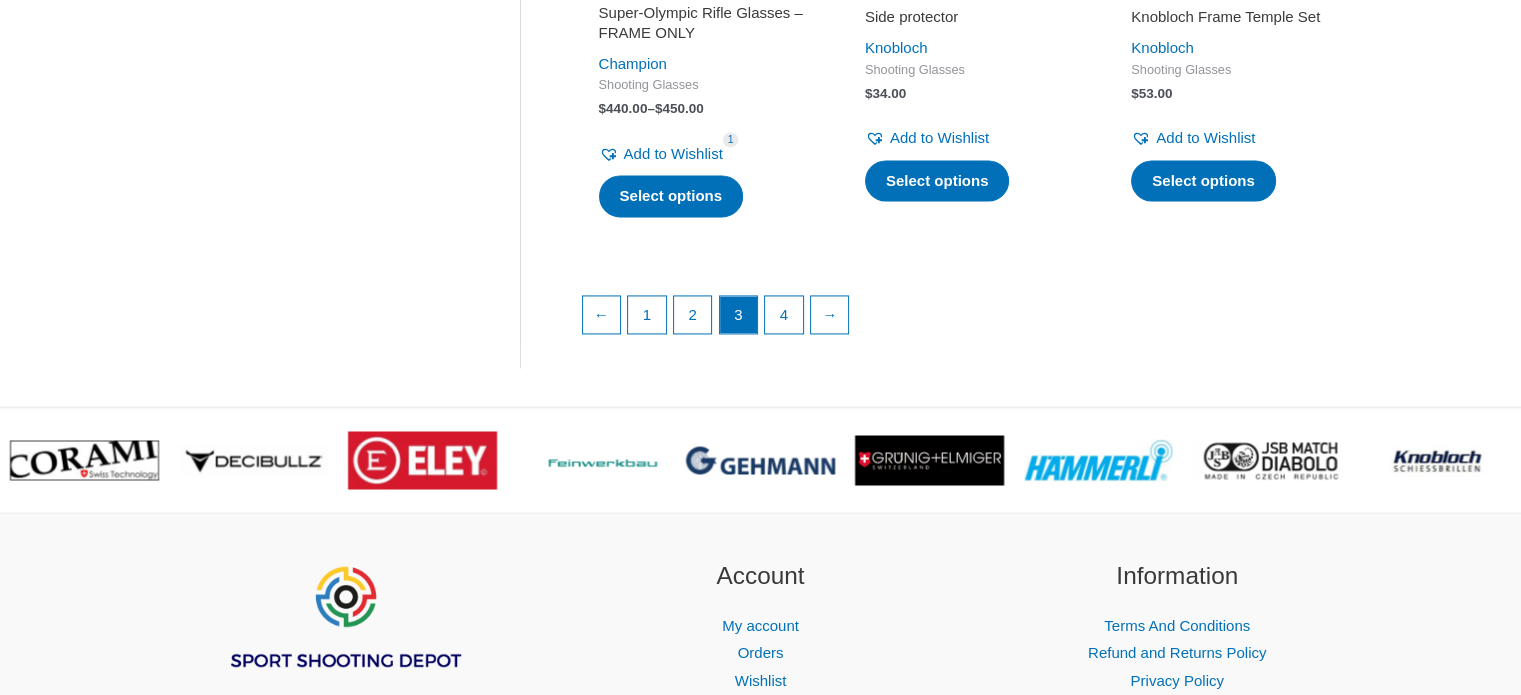 scroll, scrollTop: 3000, scrollLeft: 0, axis: vertical 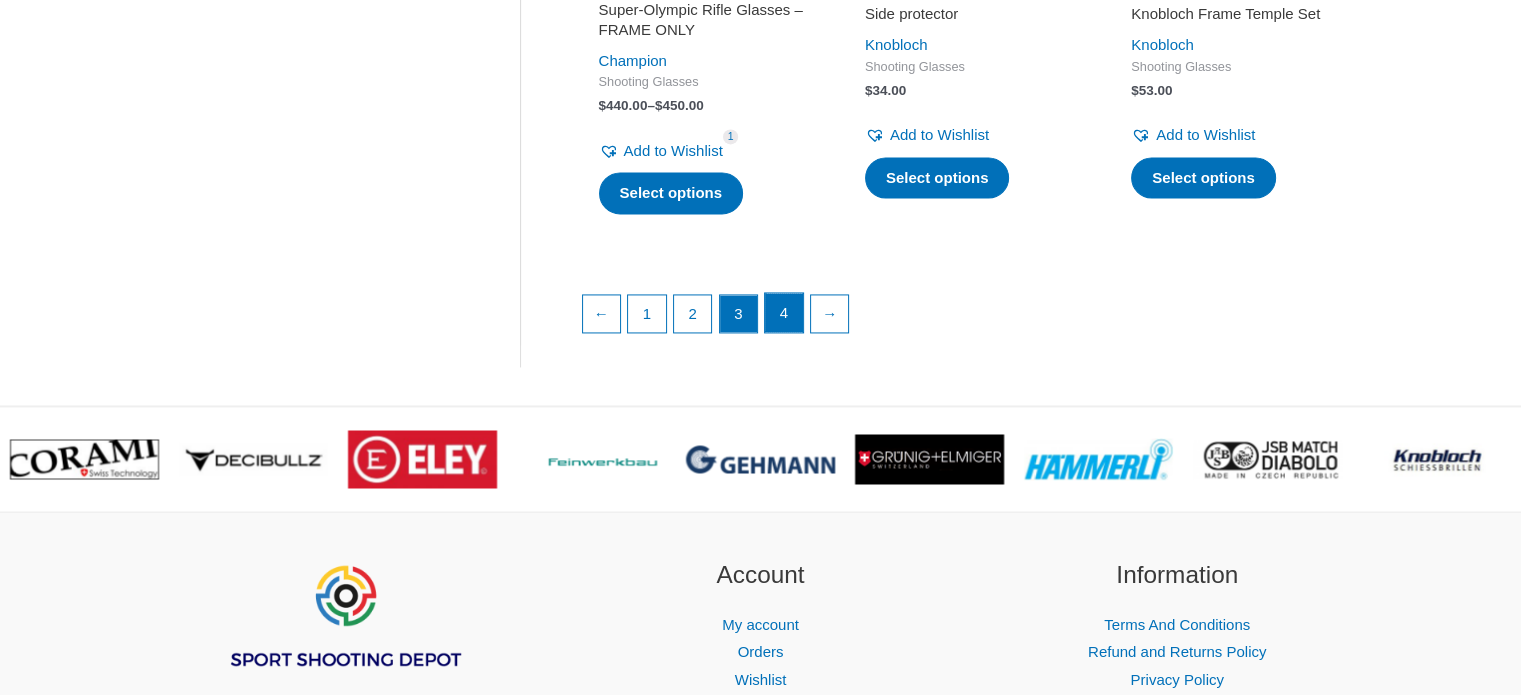 click on "4" at bounding box center (784, 313) 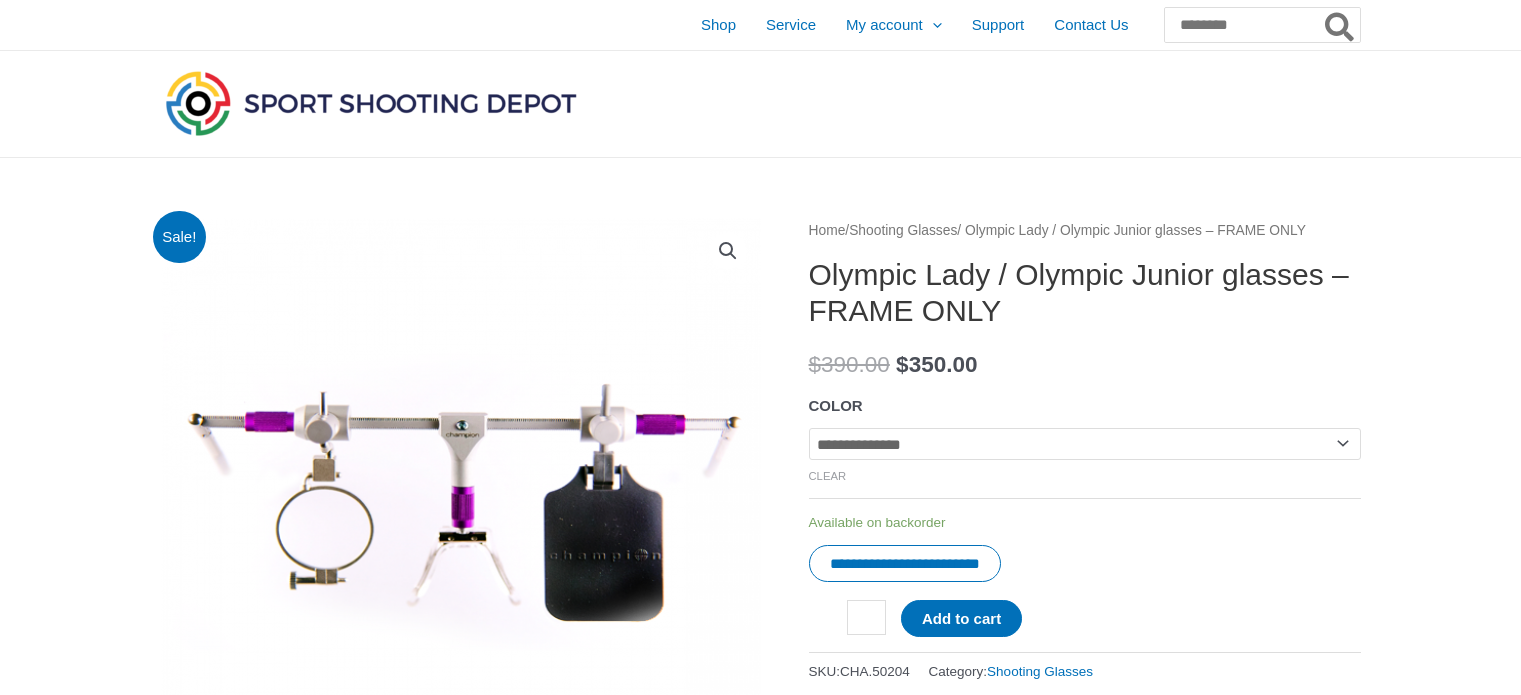scroll, scrollTop: 0, scrollLeft: 0, axis: both 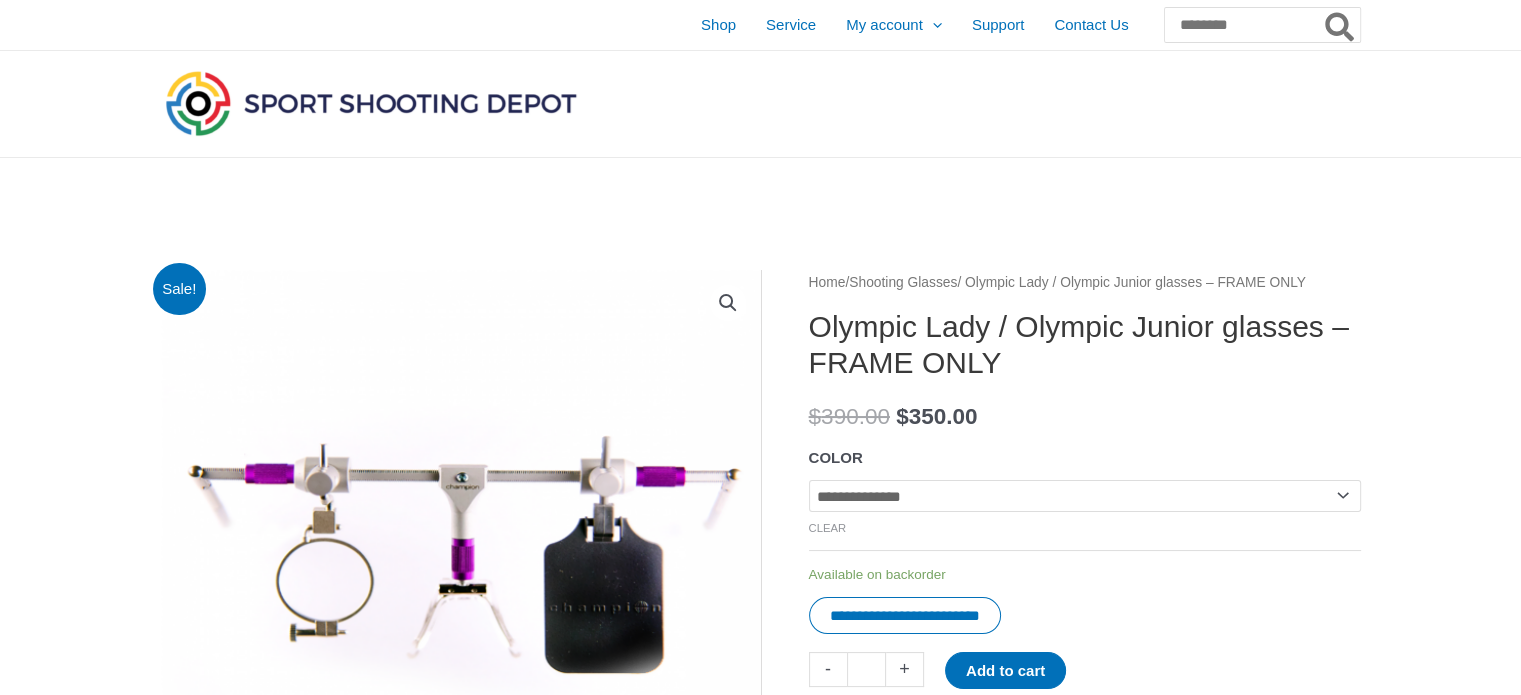 drag, startPoint x: 800, startPoint y: 367, endPoint x: 1000, endPoint y: 369, distance: 200.01 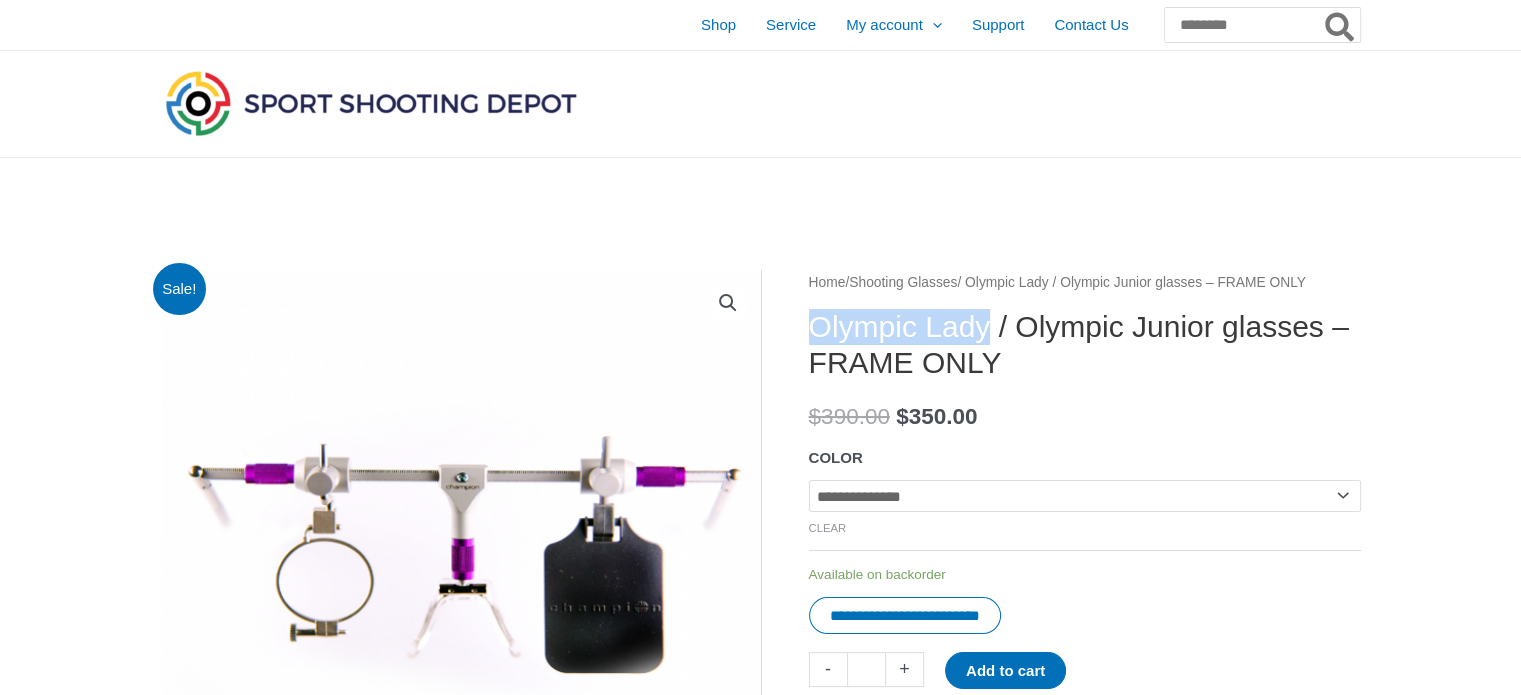 drag, startPoint x: 813, startPoint y: 355, endPoint x: 1005, endPoint y: 355, distance: 192 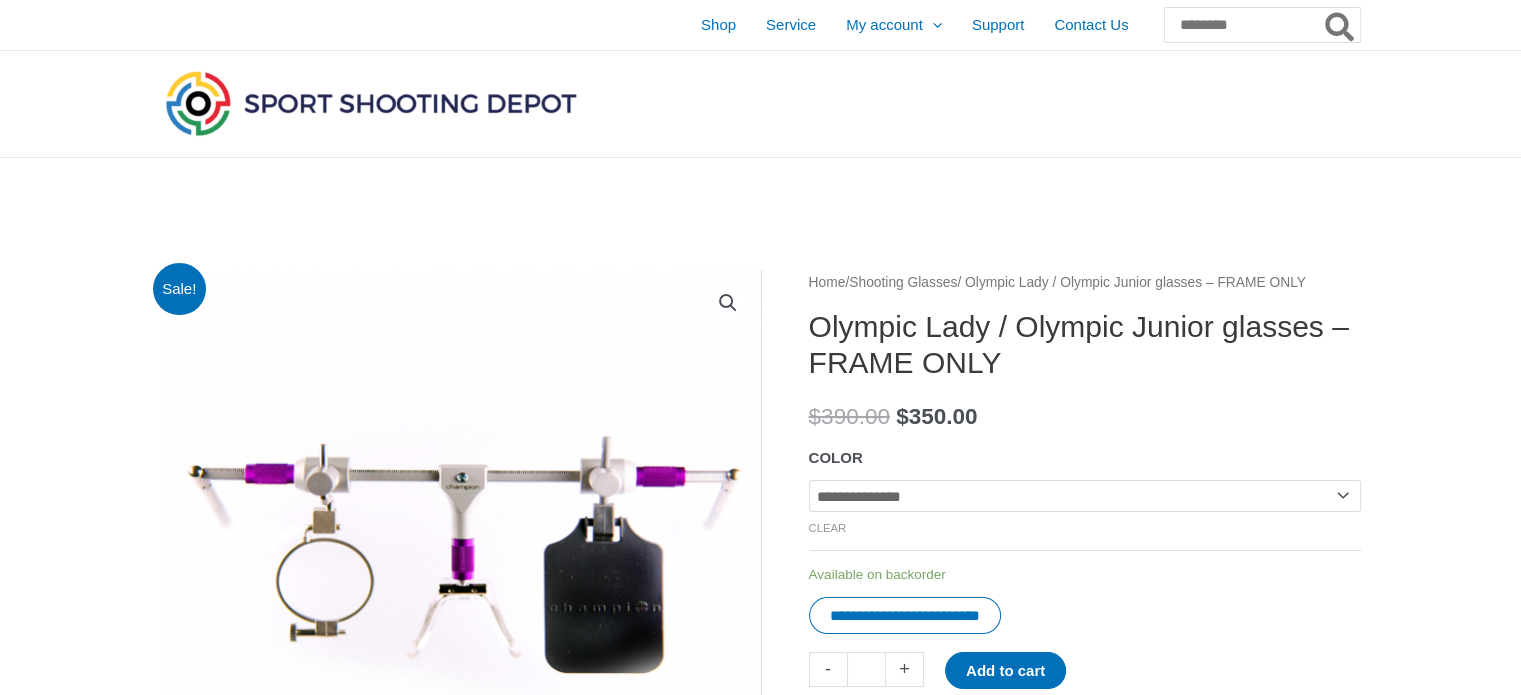drag, startPoint x: 34, startPoint y: 323, endPoint x: 42, endPoint y: 334, distance: 13.601471 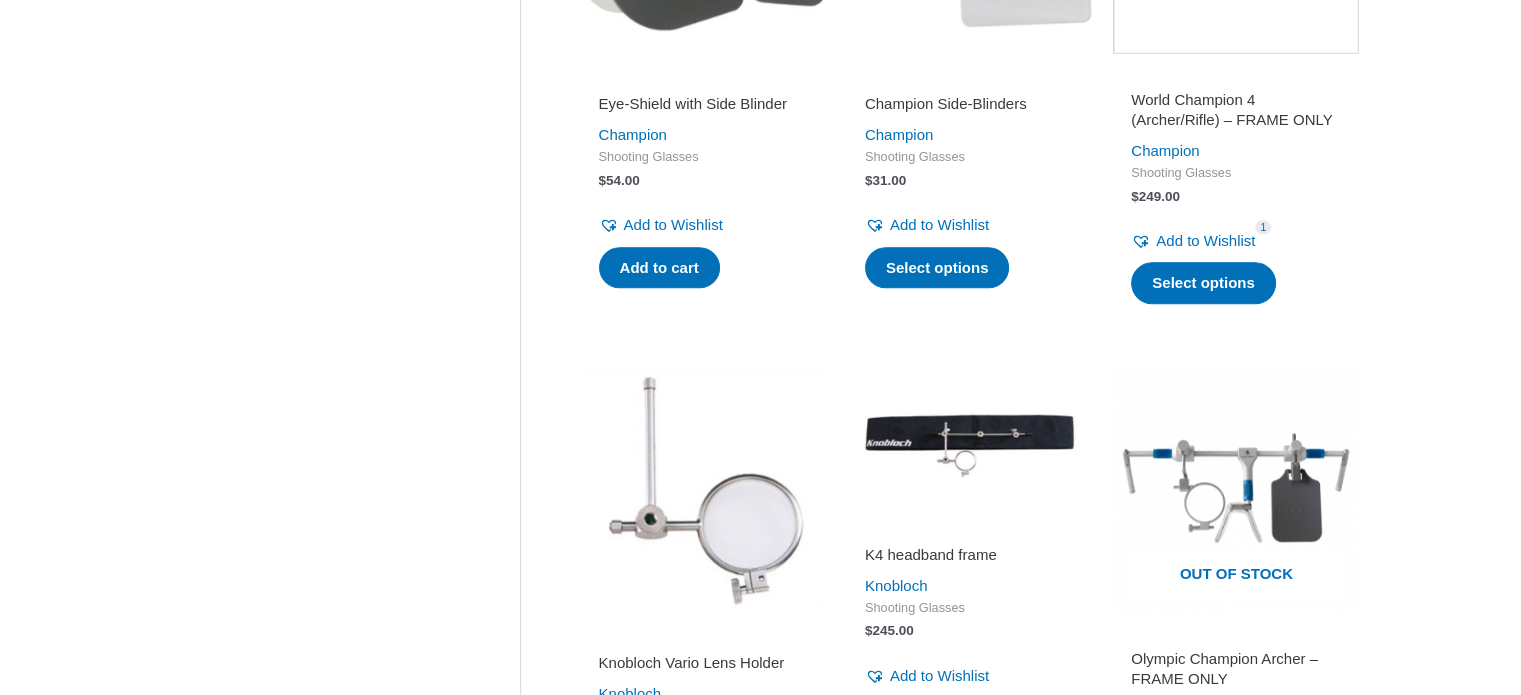 scroll, scrollTop: 2400, scrollLeft: 0, axis: vertical 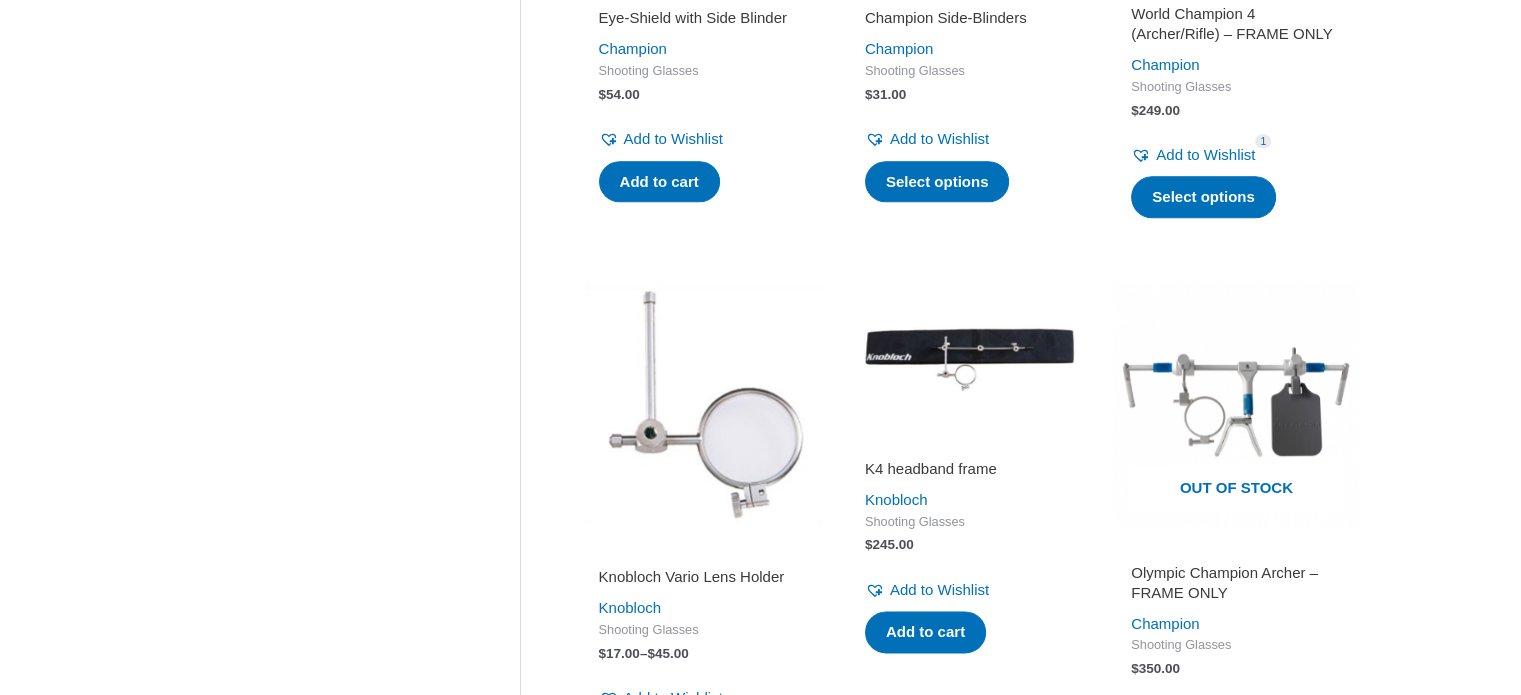 drag, startPoint x: 474, startPoint y: 390, endPoint x: 480, endPoint y: 400, distance: 11.661903 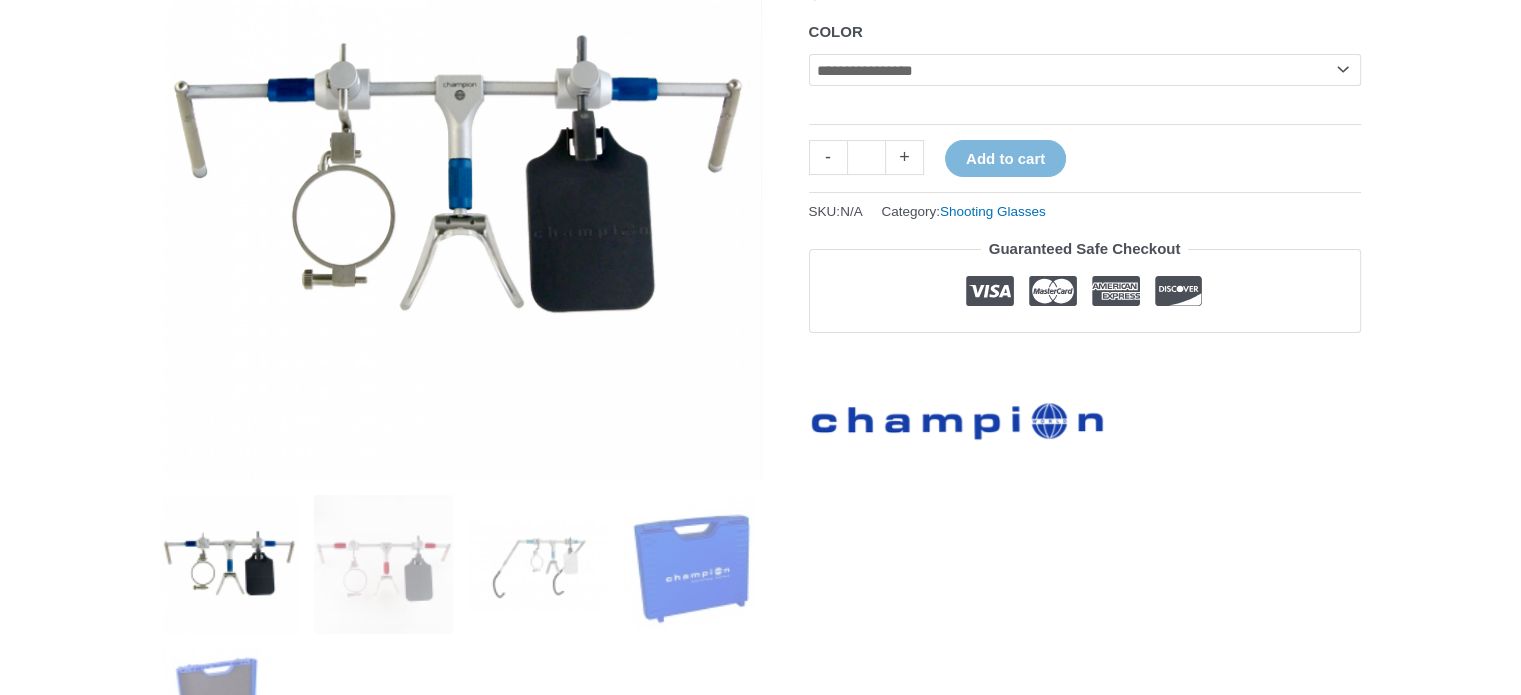 scroll, scrollTop: 400, scrollLeft: 0, axis: vertical 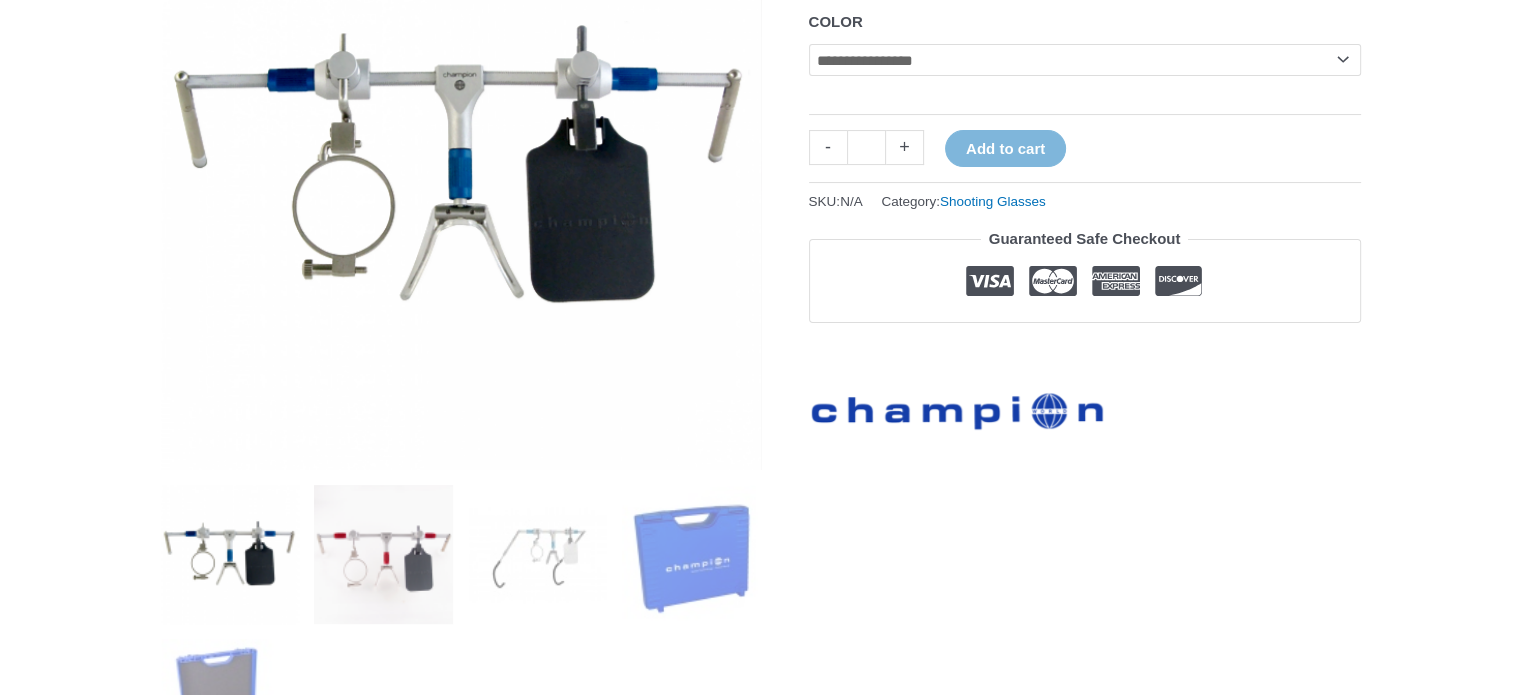click at bounding box center (383, 554) 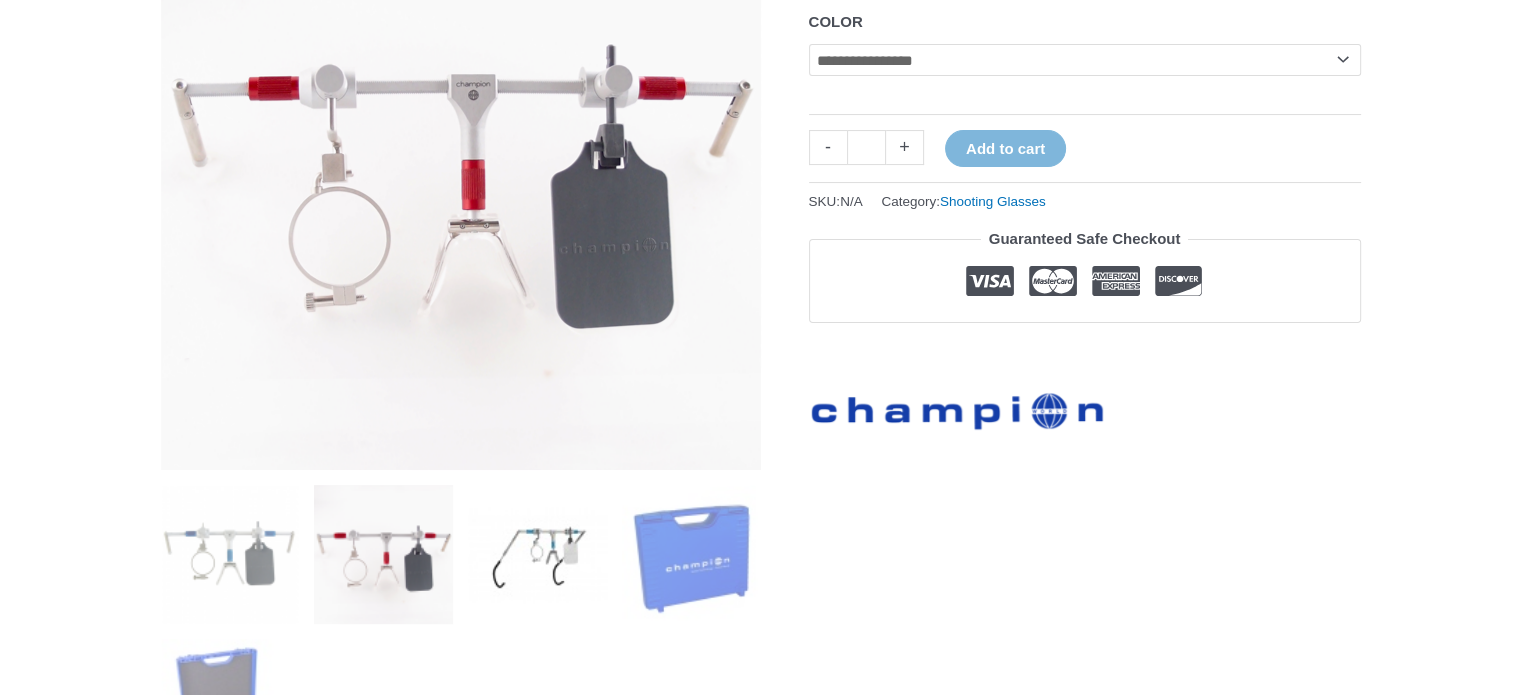 click at bounding box center (537, 554) 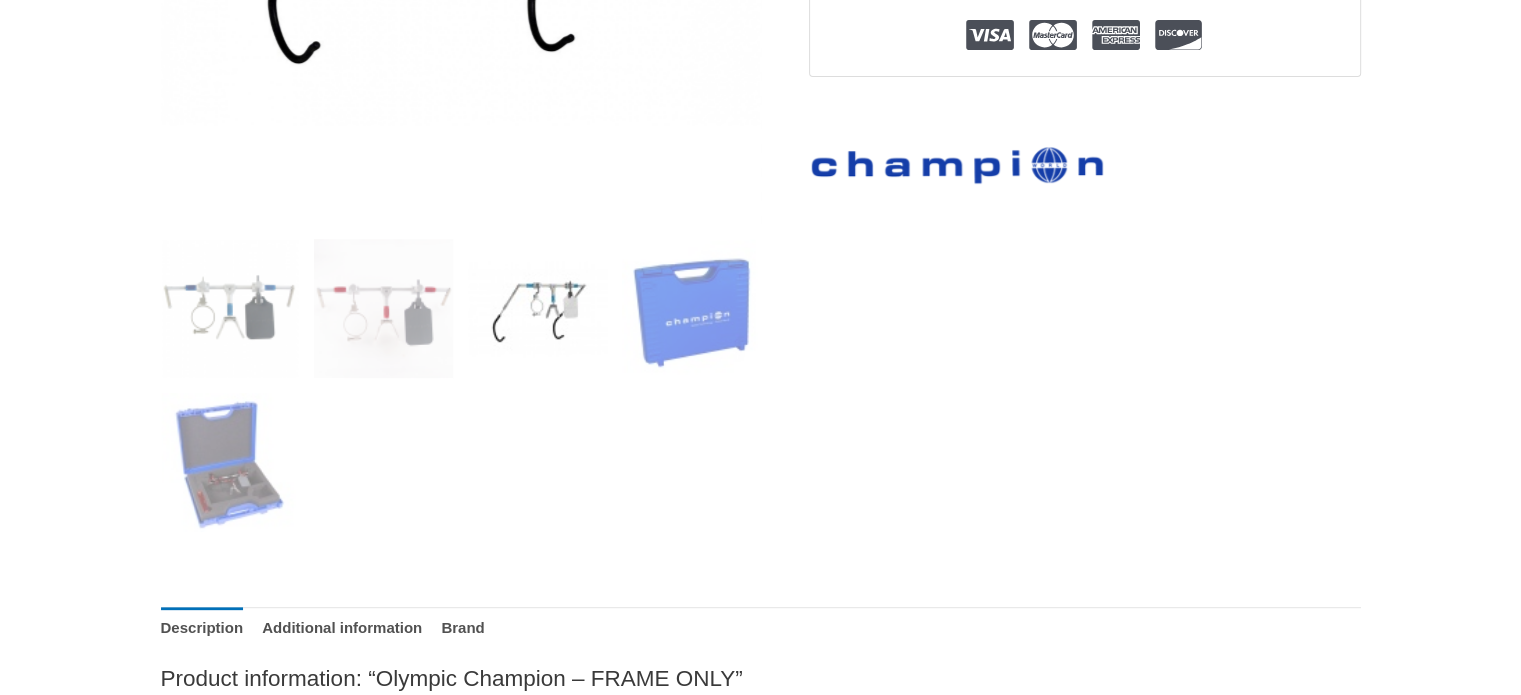 scroll, scrollTop: 700, scrollLeft: 0, axis: vertical 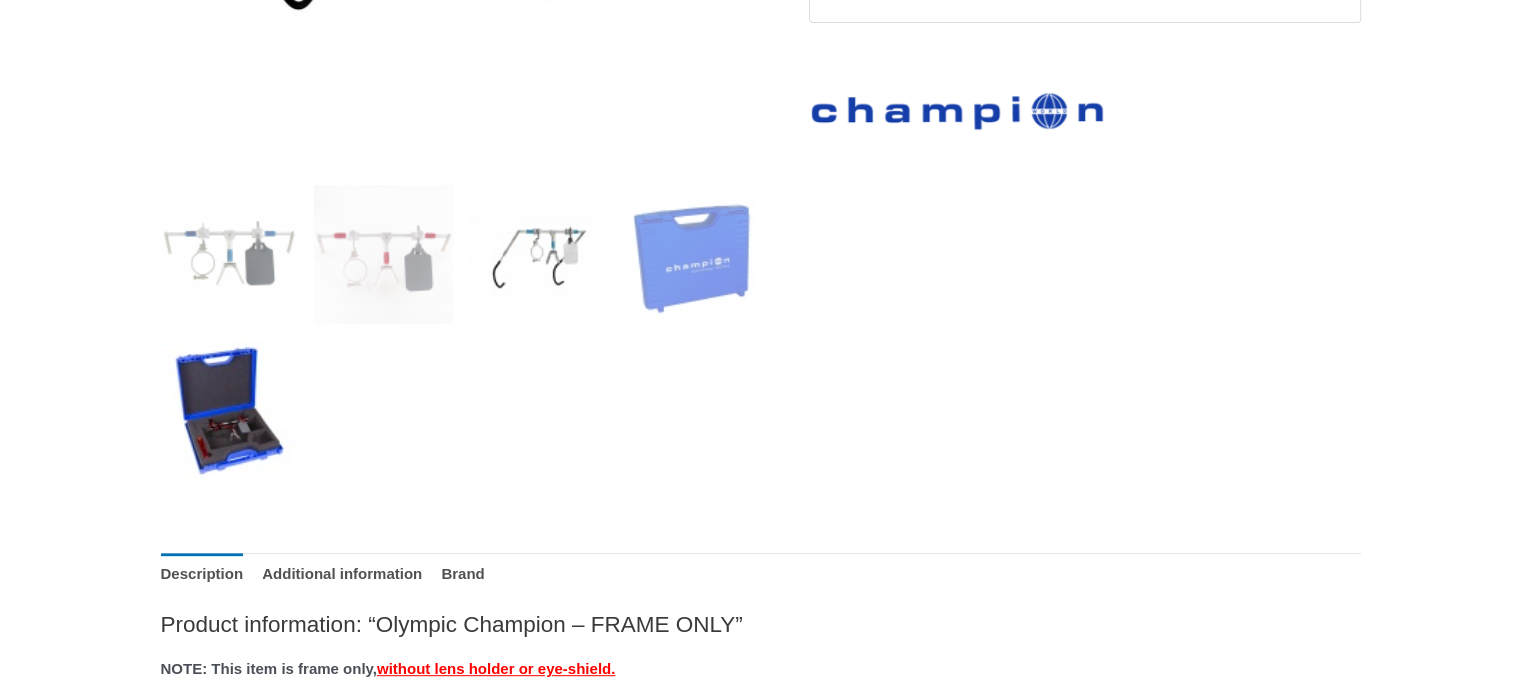click at bounding box center [230, 408] 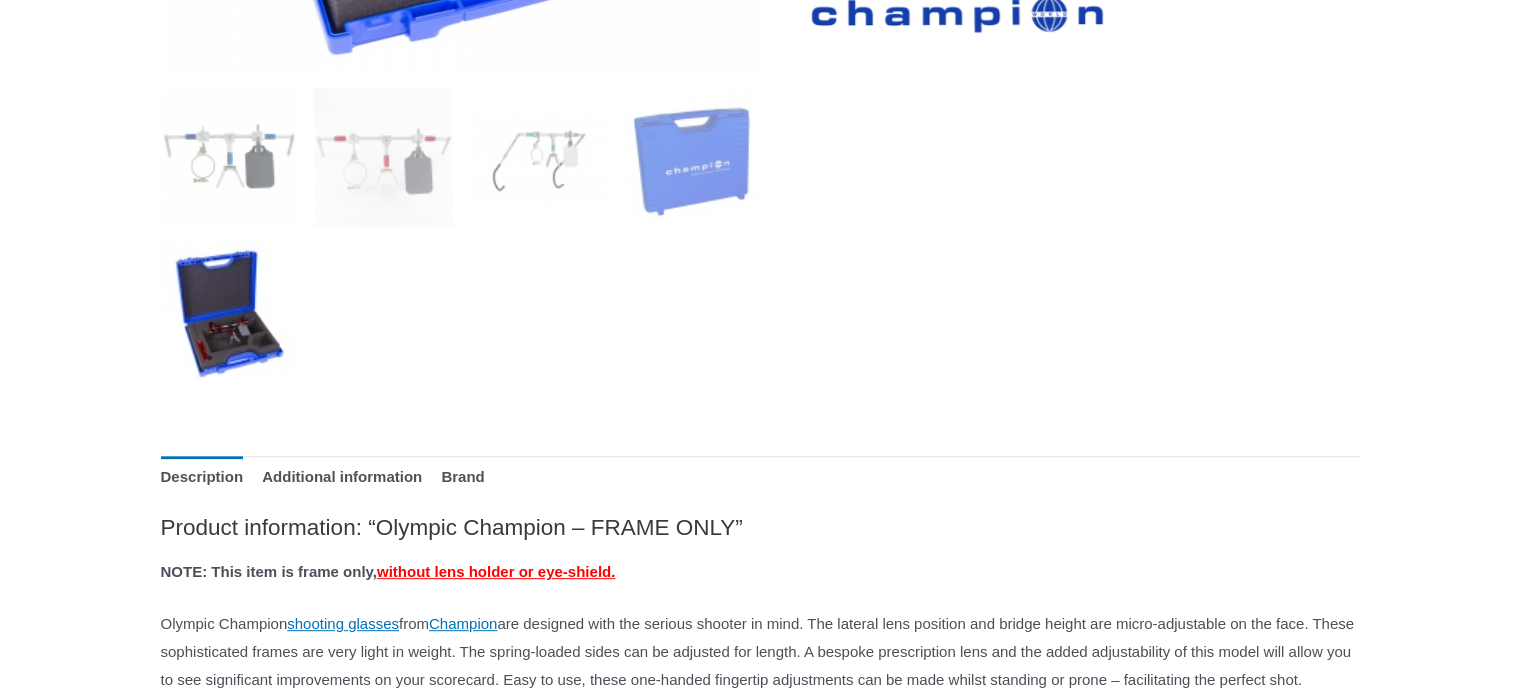 scroll, scrollTop: 1000, scrollLeft: 0, axis: vertical 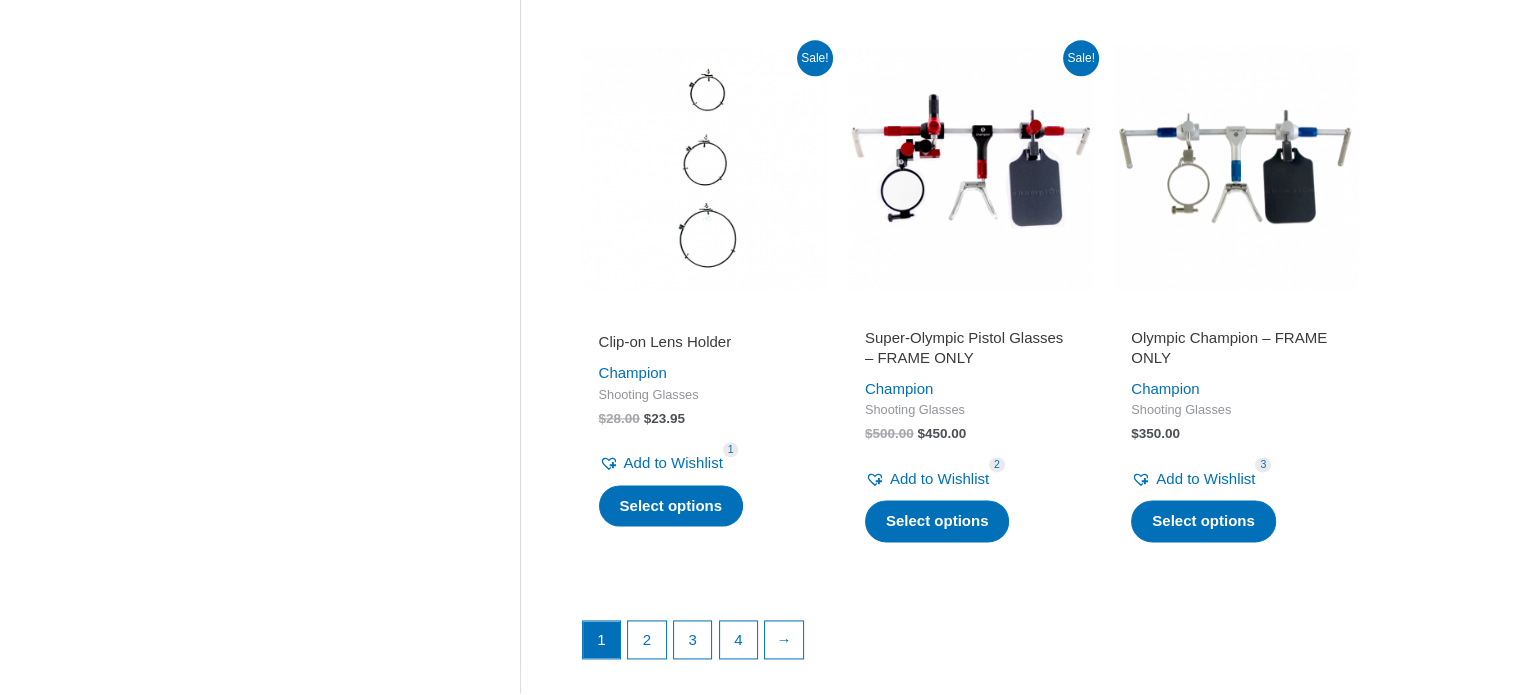 click at bounding box center [1236, 169] 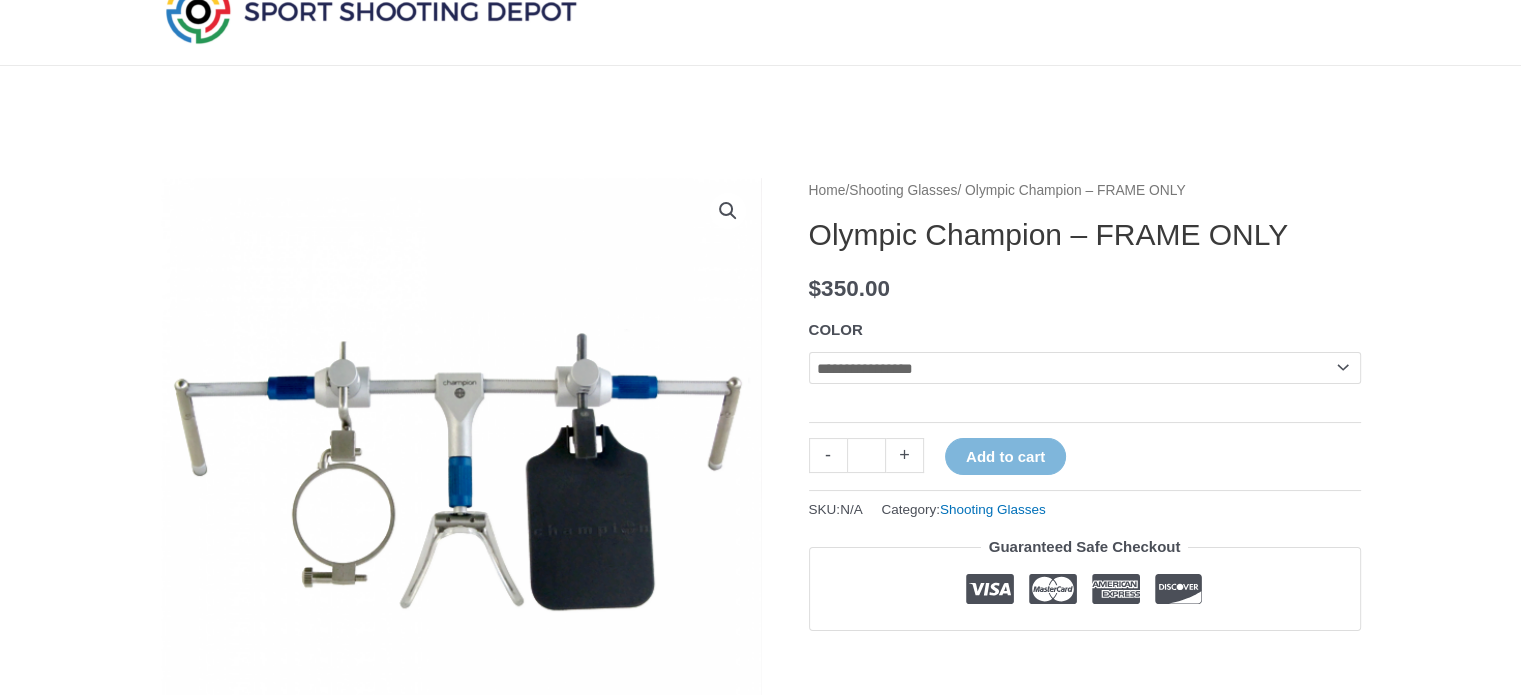 scroll, scrollTop: 200, scrollLeft: 0, axis: vertical 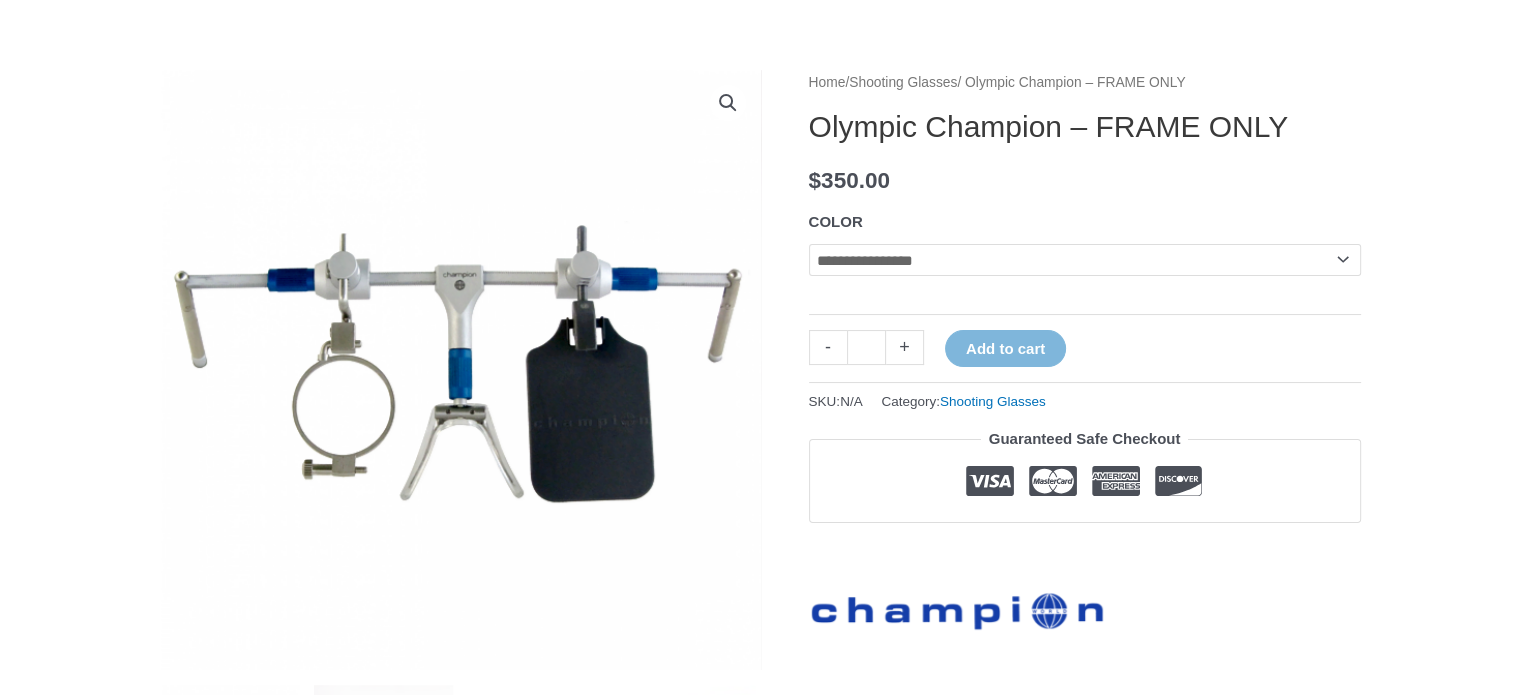 click on "**********" 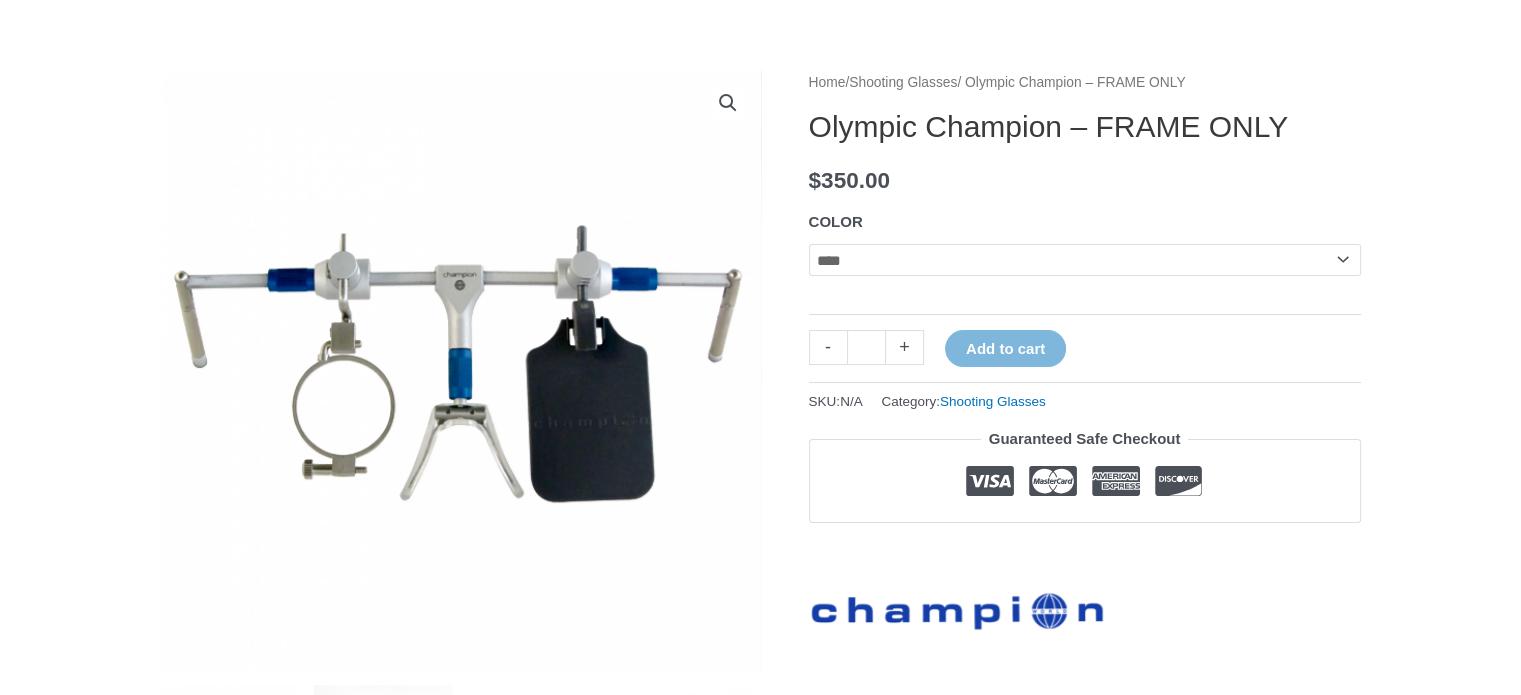 click on "**********" 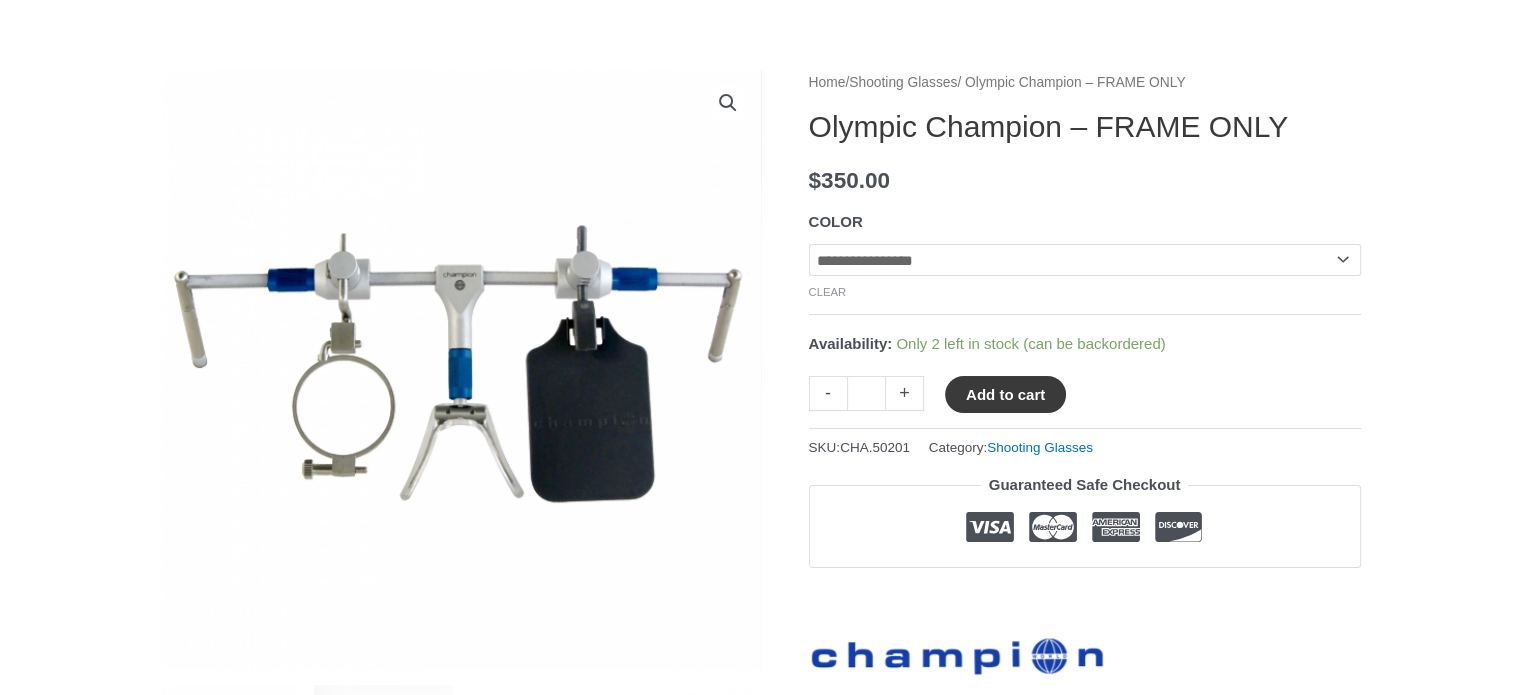 click on "Add to cart" 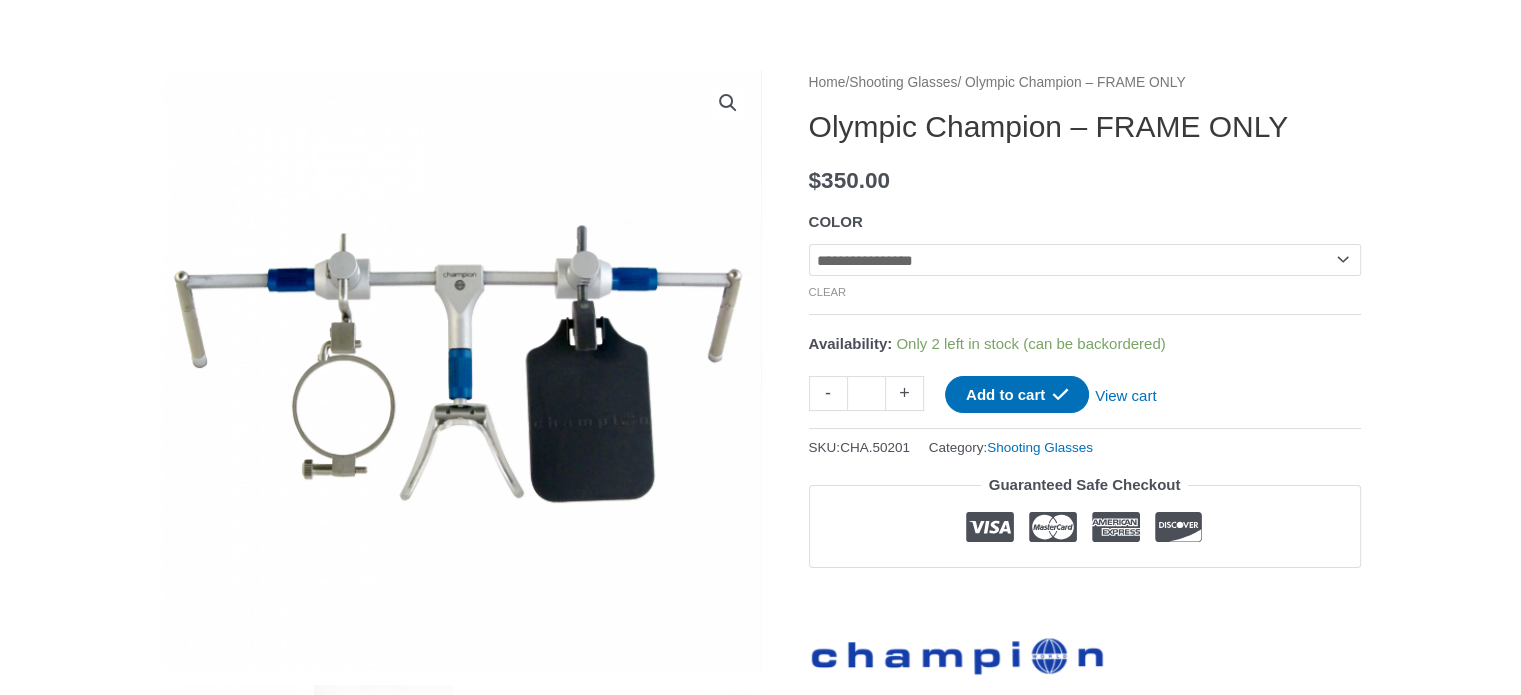 click on "Shooting Glasses" at bounding box center [903, 82] 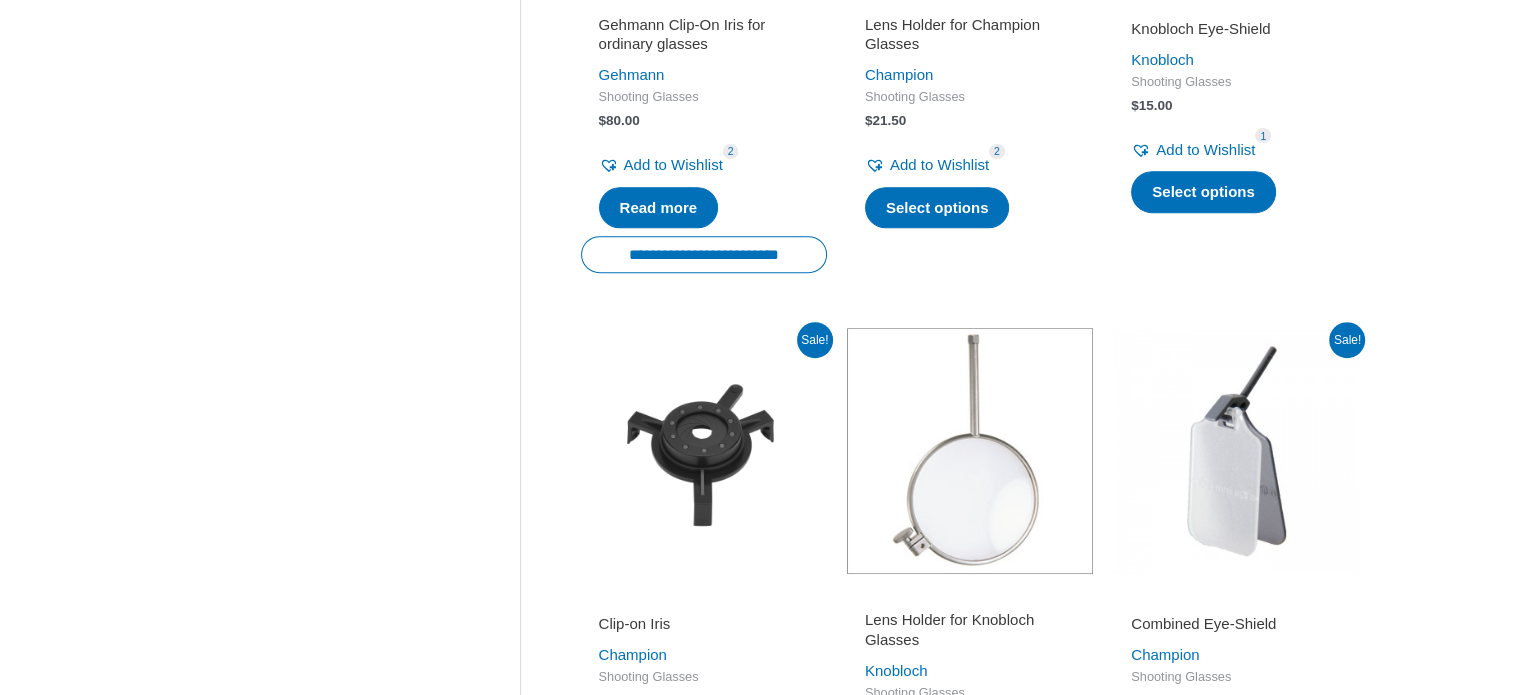 scroll, scrollTop: 1000, scrollLeft: 0, axis: vertical 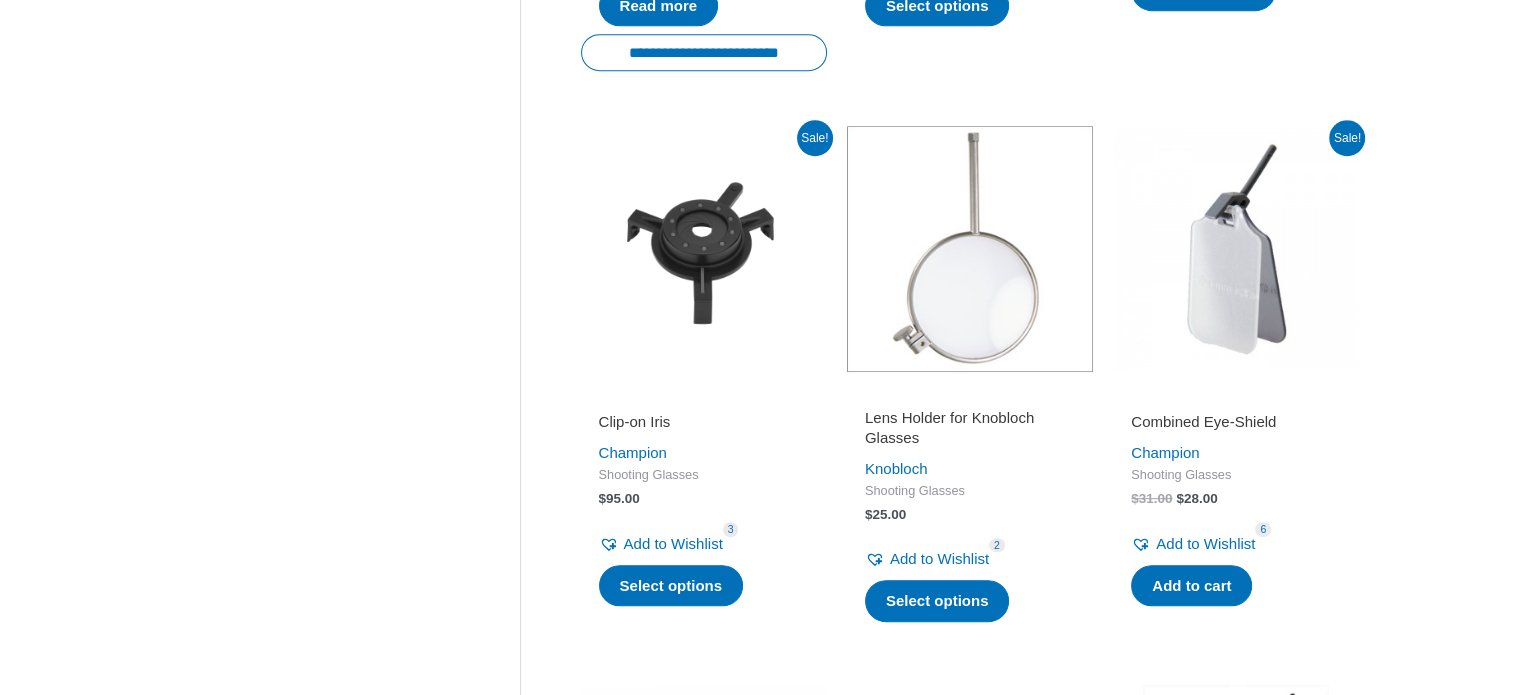 click at bounding box center (1236, 249) 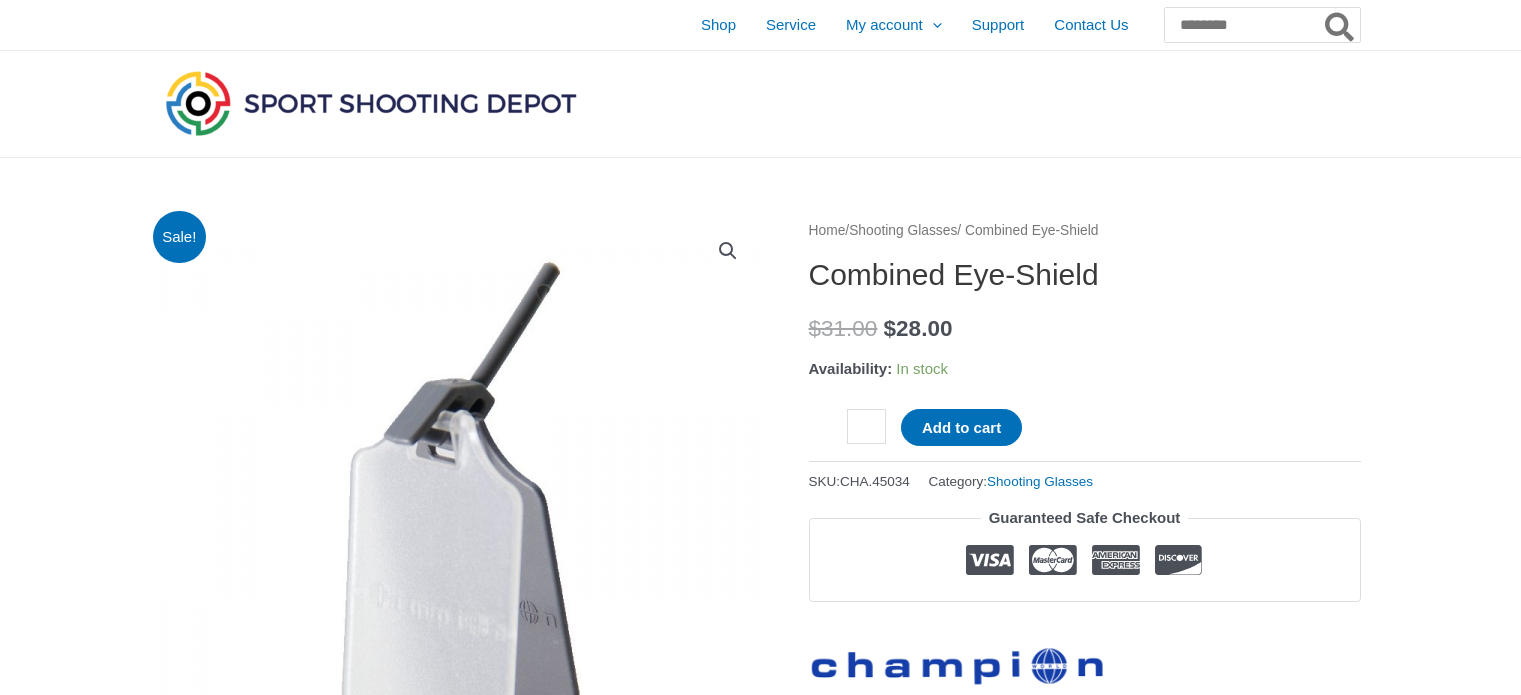 scroll, scrollTop: 0, scrollLeft: 0, axis: both 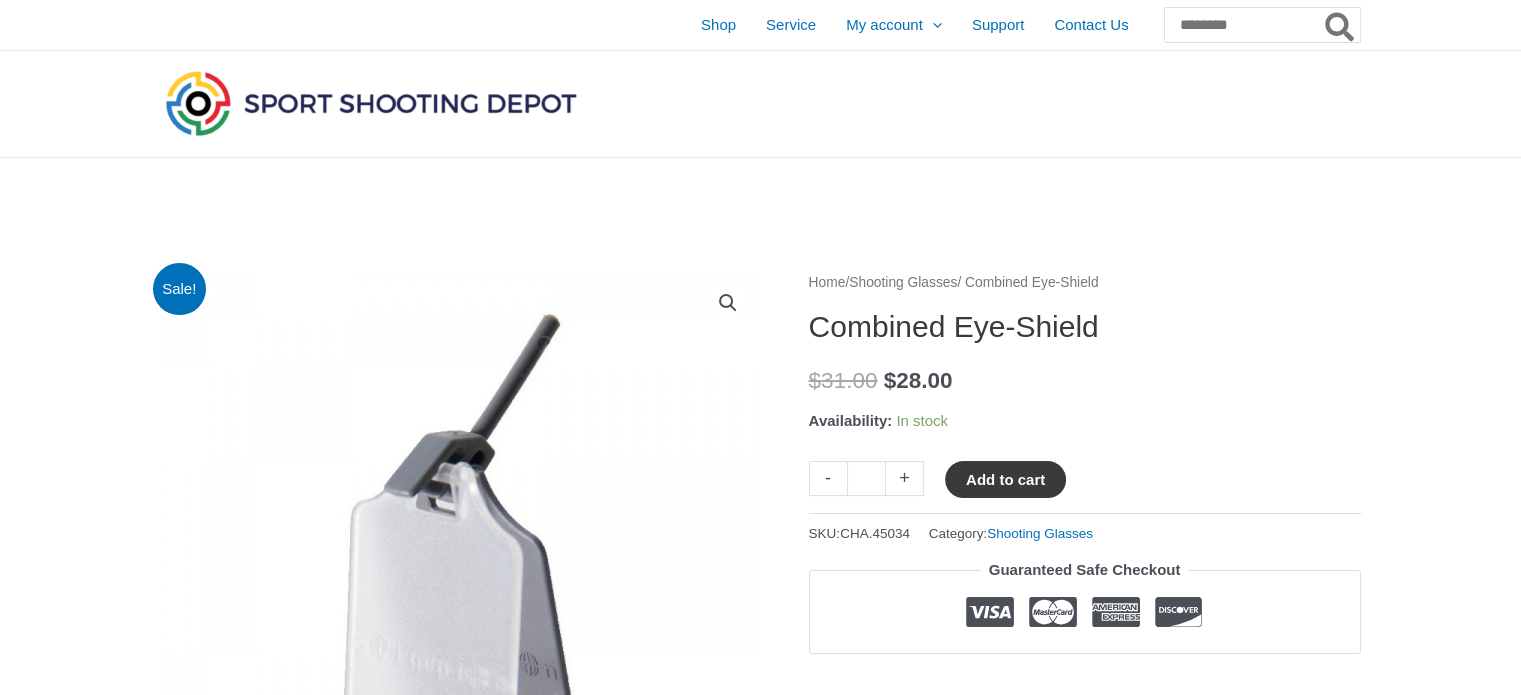 click on "Add to cart" at bounding box center (1005, 479) 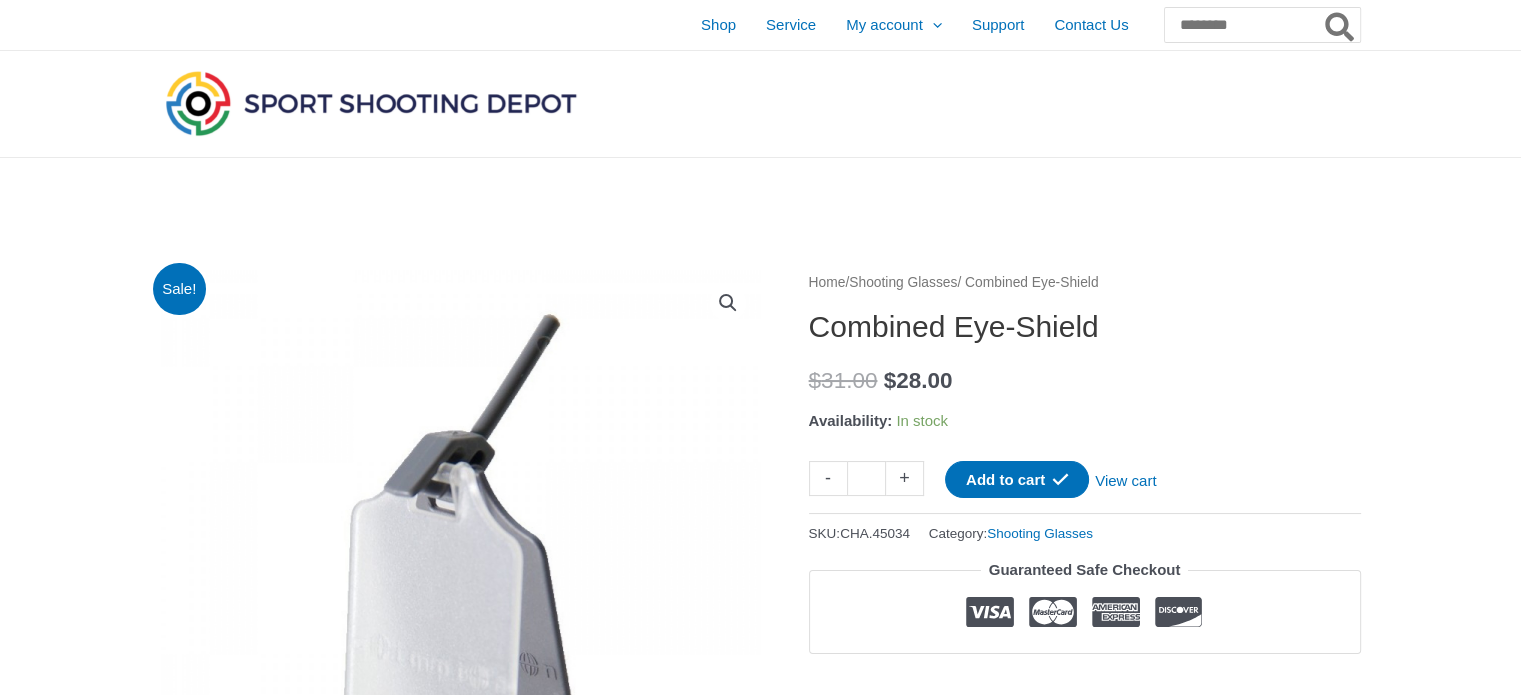 click on "Shooting Glasses" at bounding box center (903, 282) 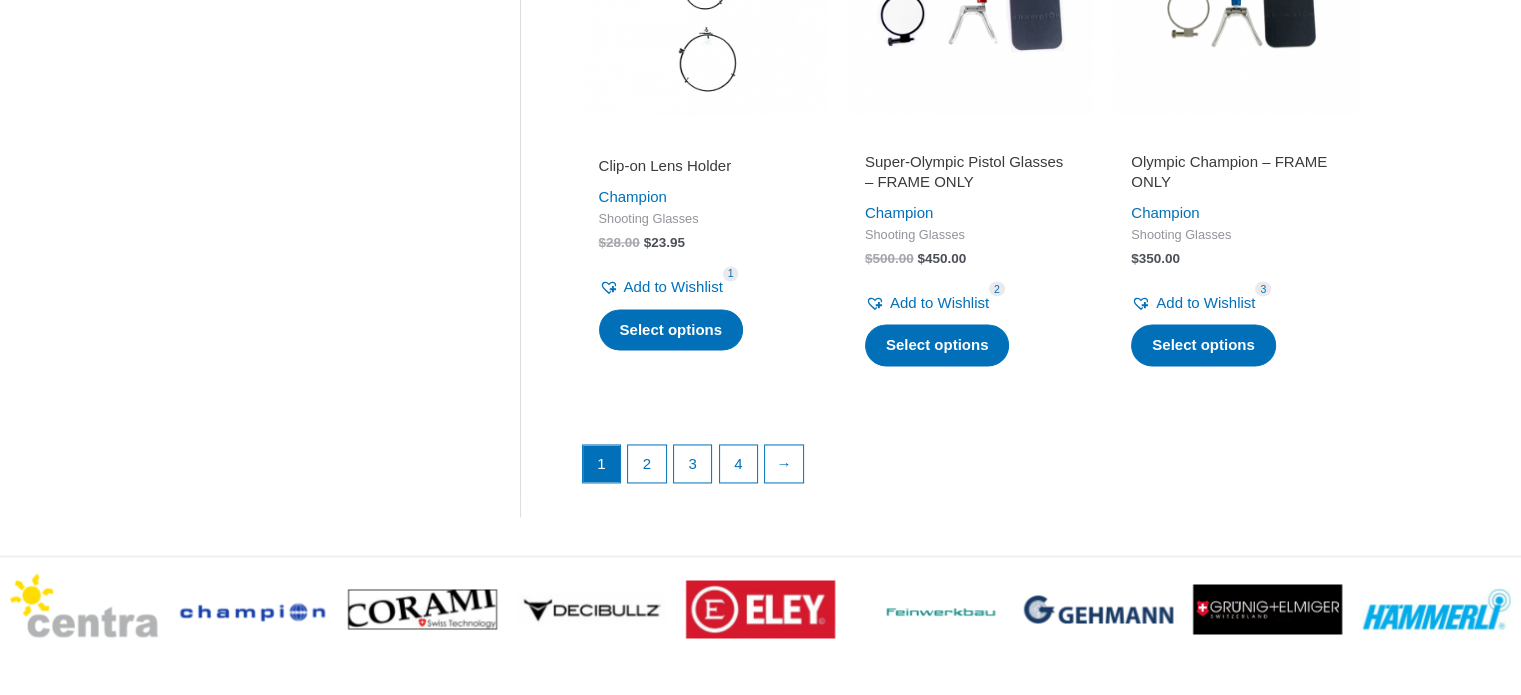 scroll, scrollTop: 3000, scrollLeft: 0, axis: vertical 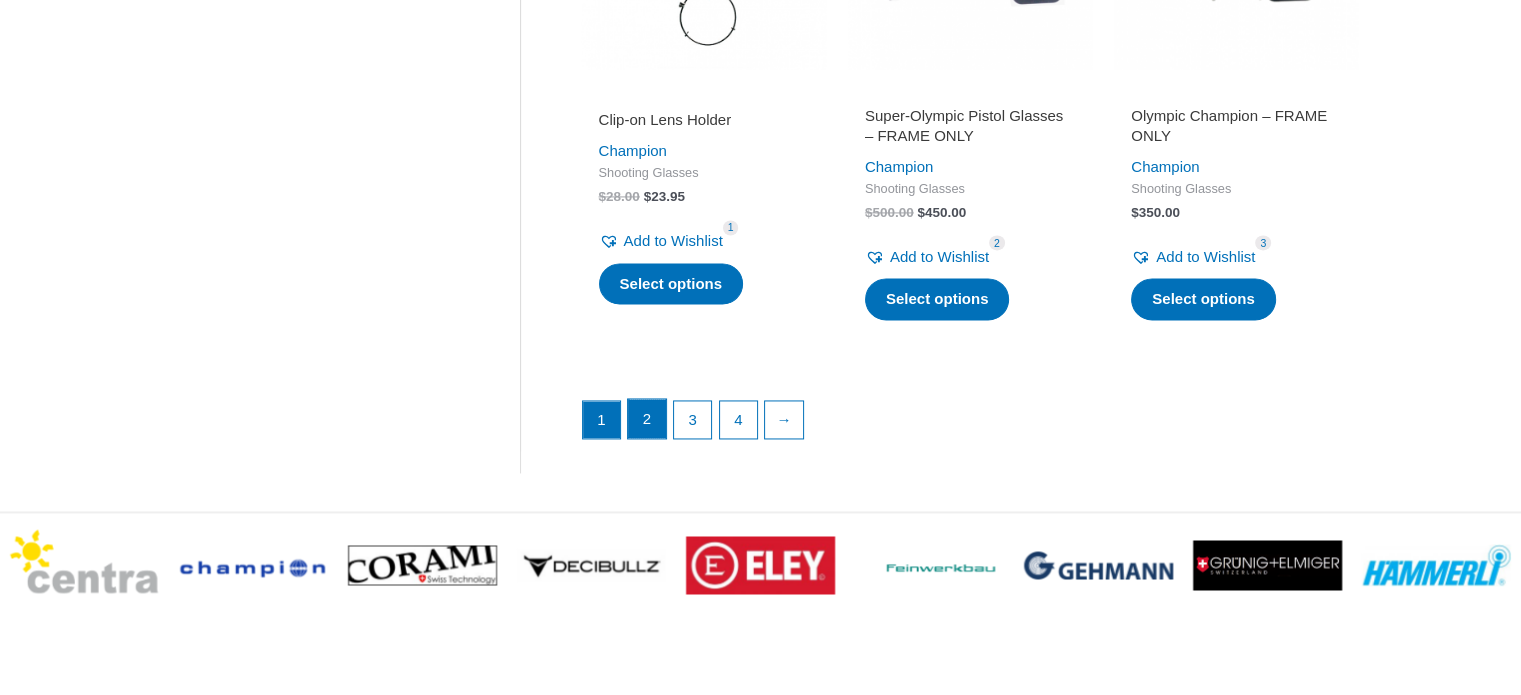 click on "2" at bounding box center (647, 419) 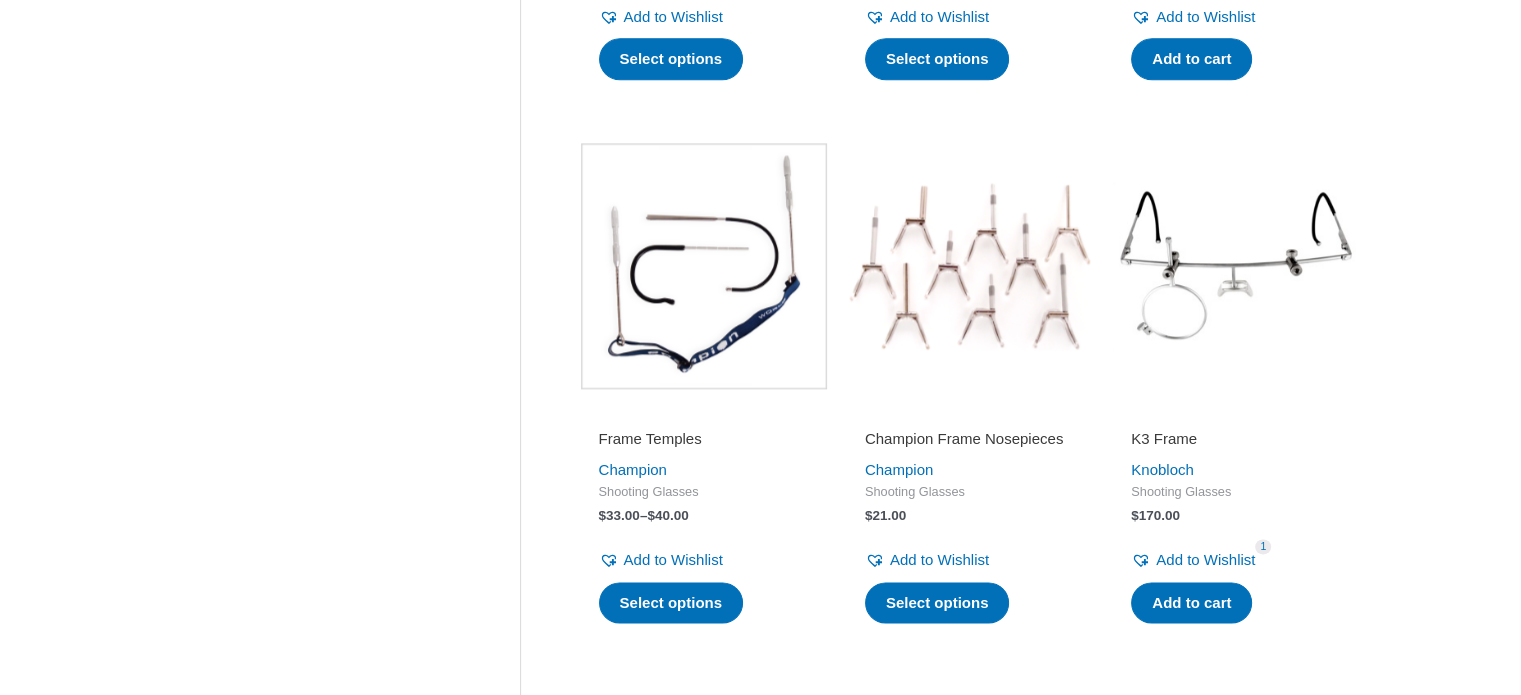 scroll, scrollTop: 2600, scrollLeft: 0, axis: vertical 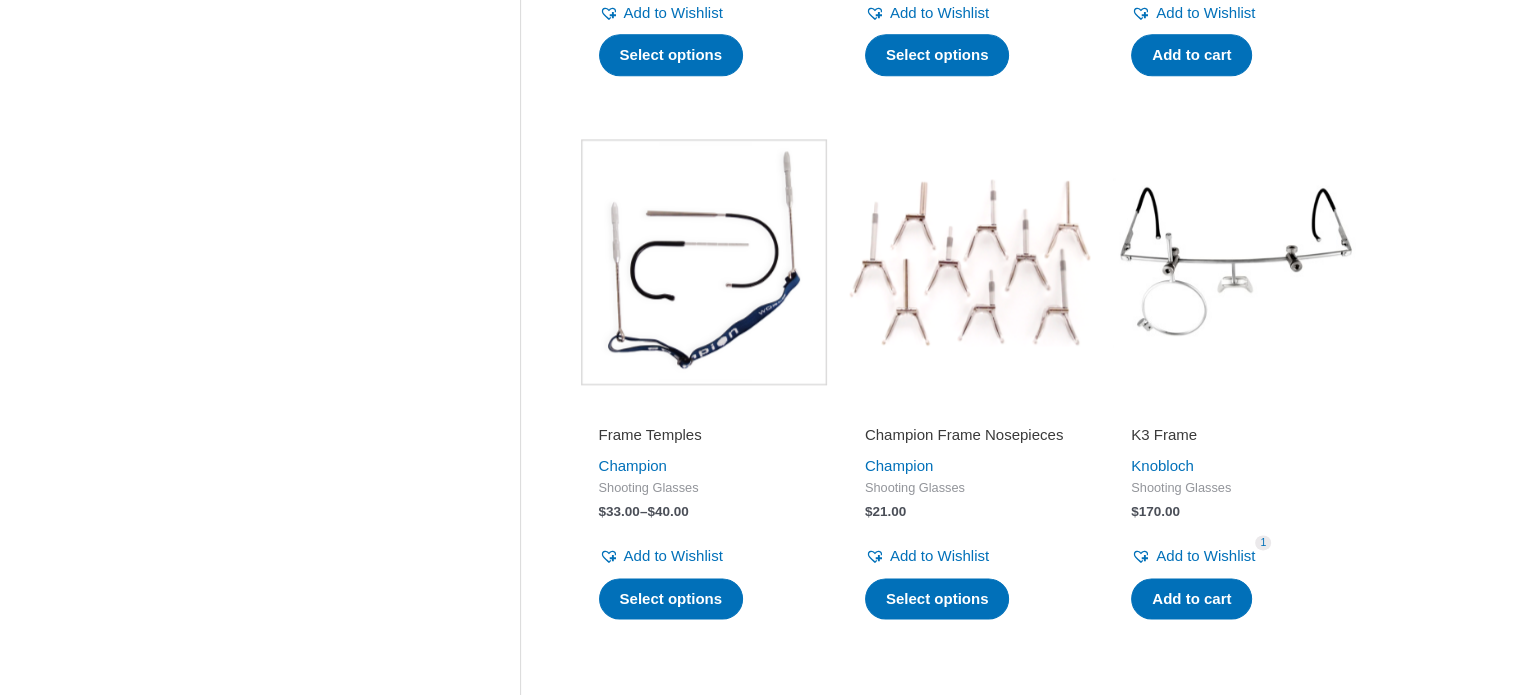 click at bounding box center (970, 262) 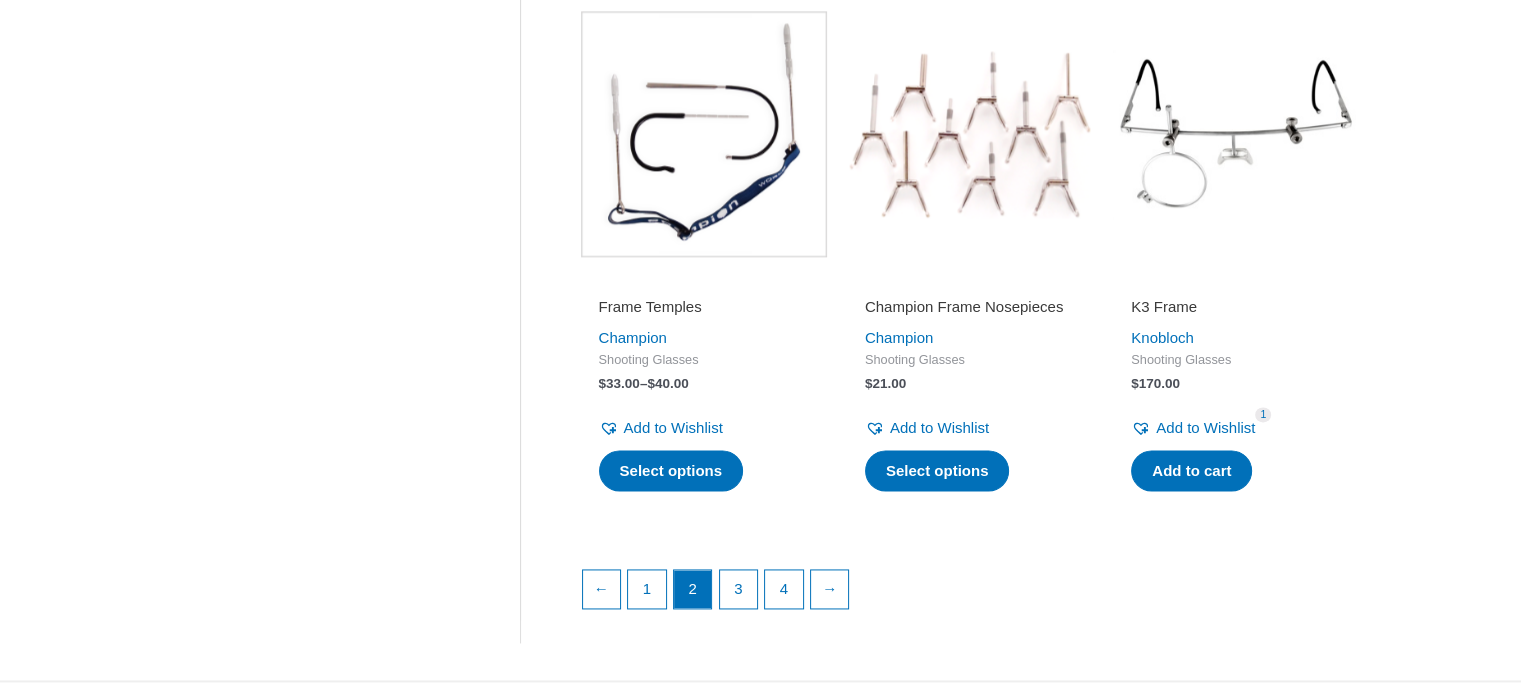scroll, scrollTop: 2900, scrollLeft: 0, axis: vertical 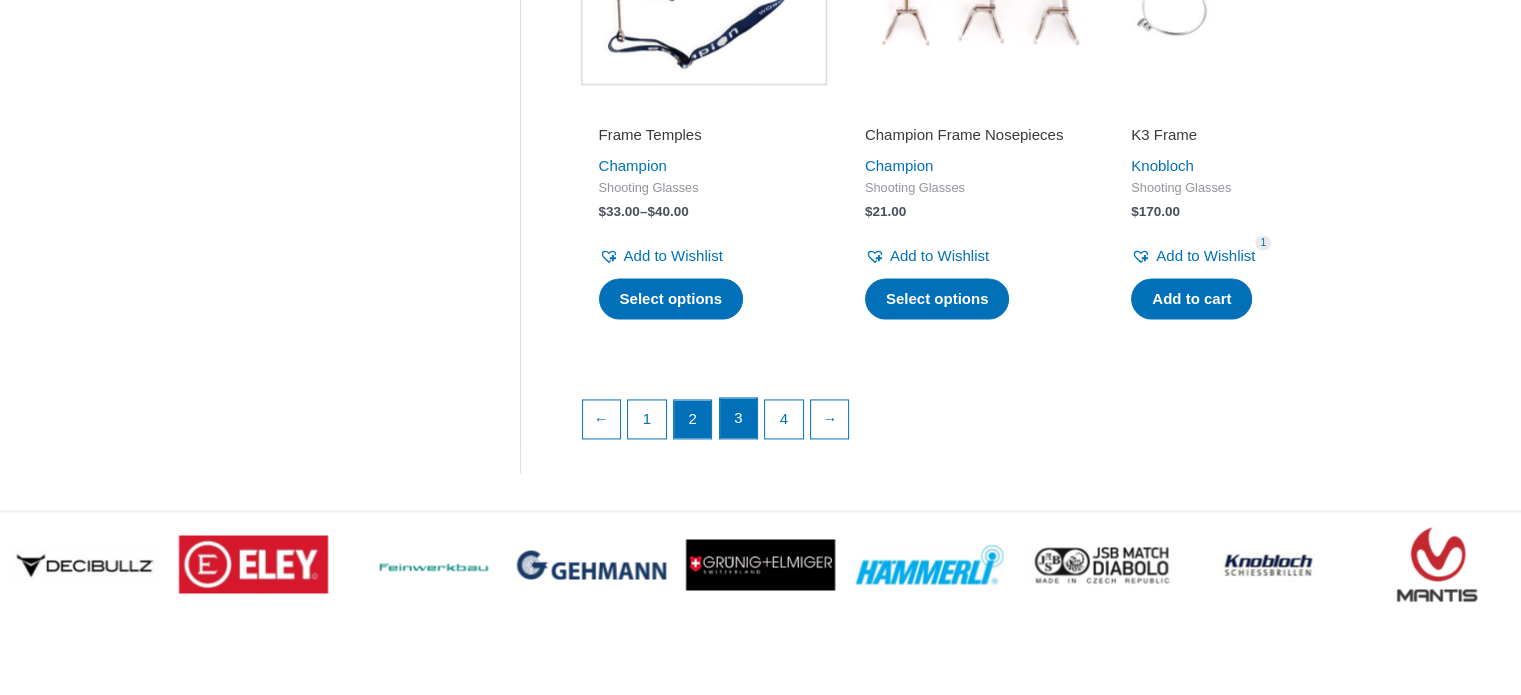 click on "3" at bounding box center [739, 418] 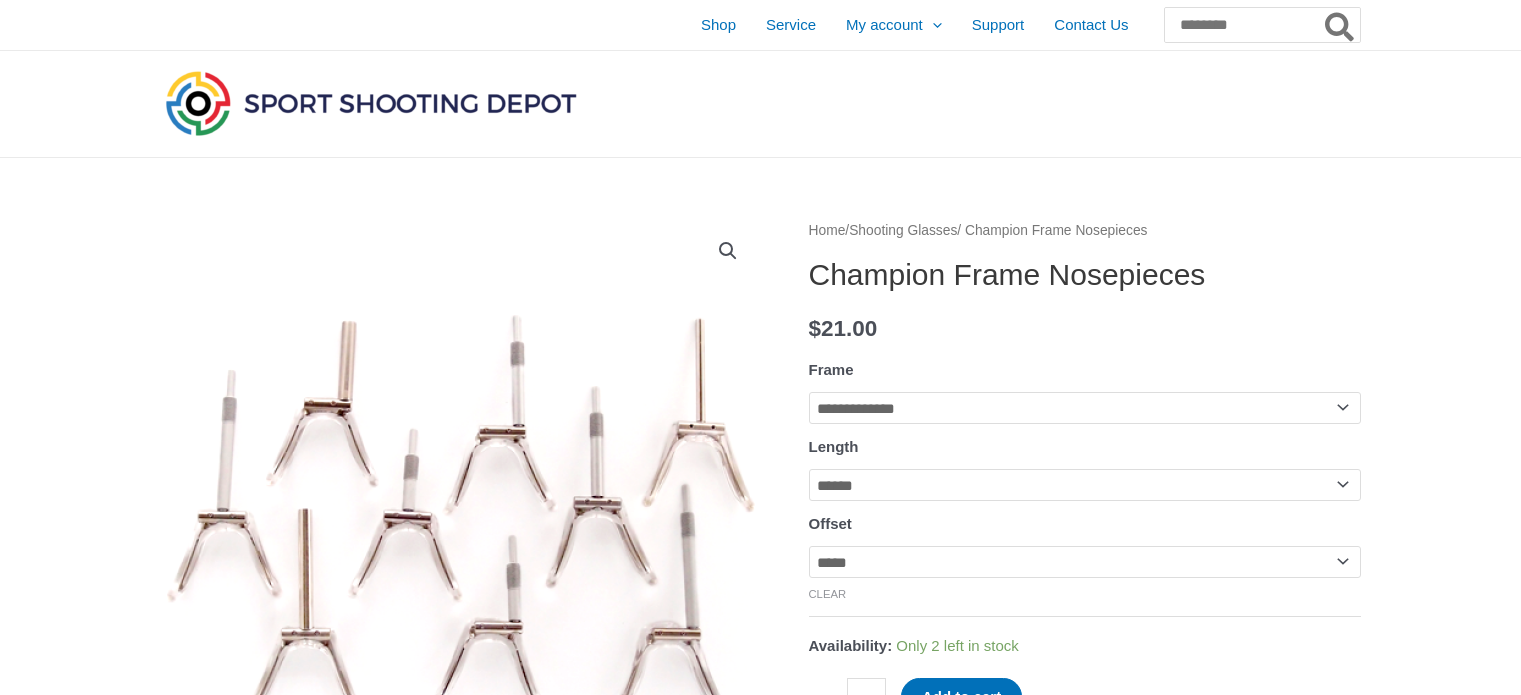 scroll, scrollTop: 0, scrollLeft: 0, axis: both 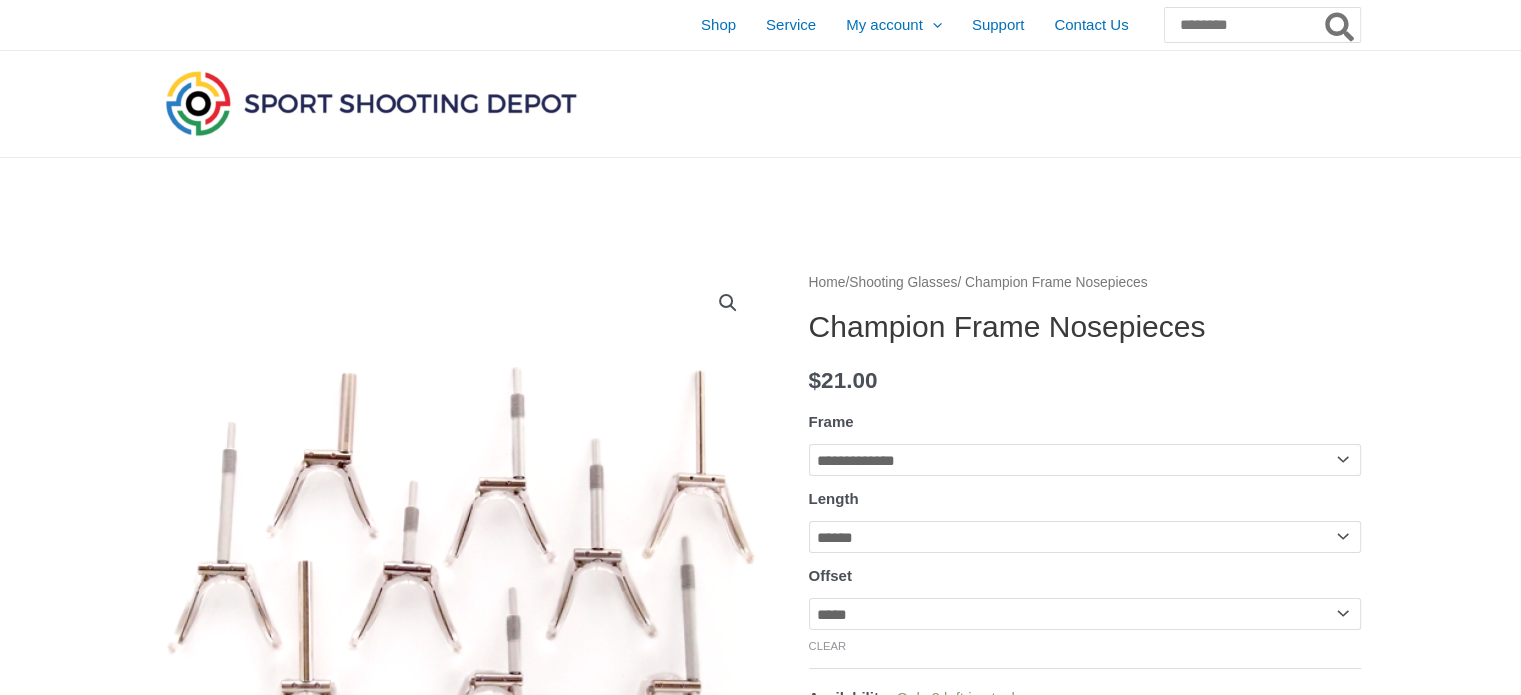 click on "**********" 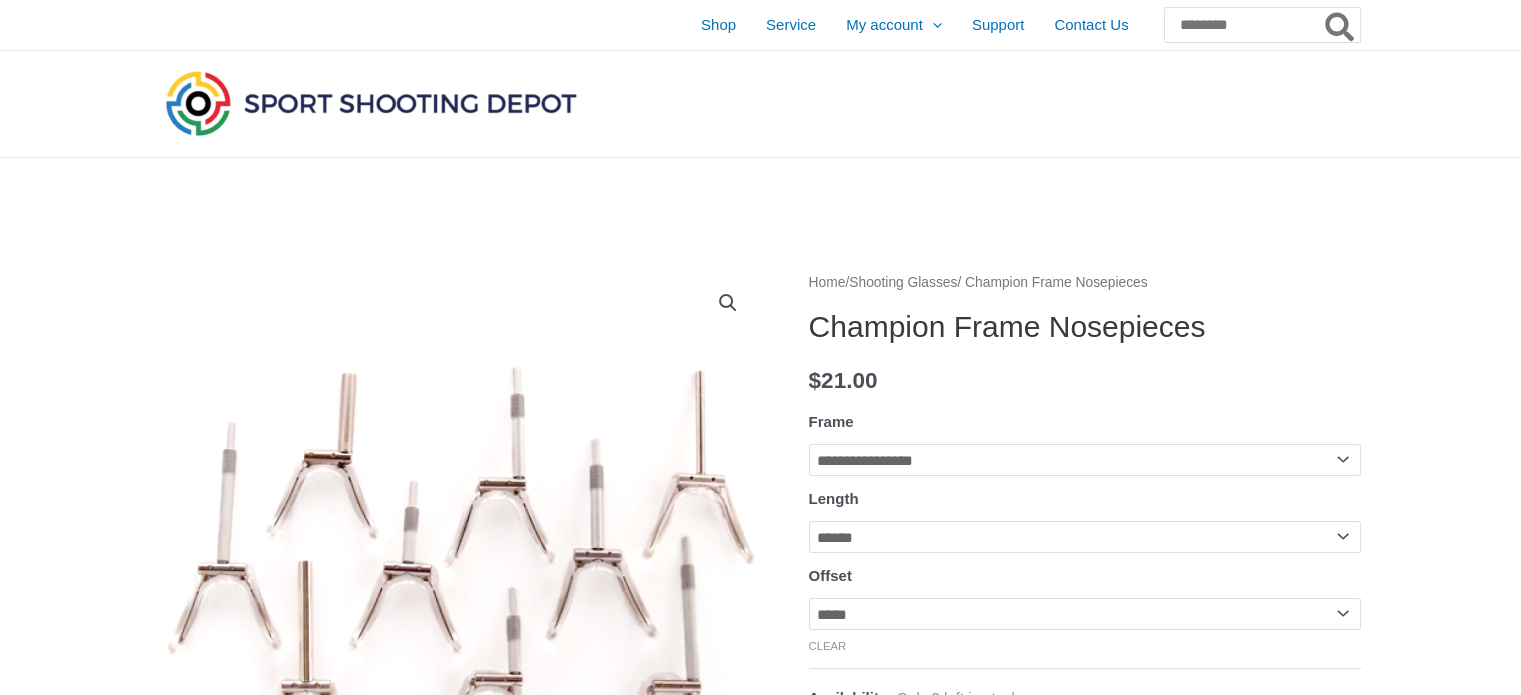 click on "**********" 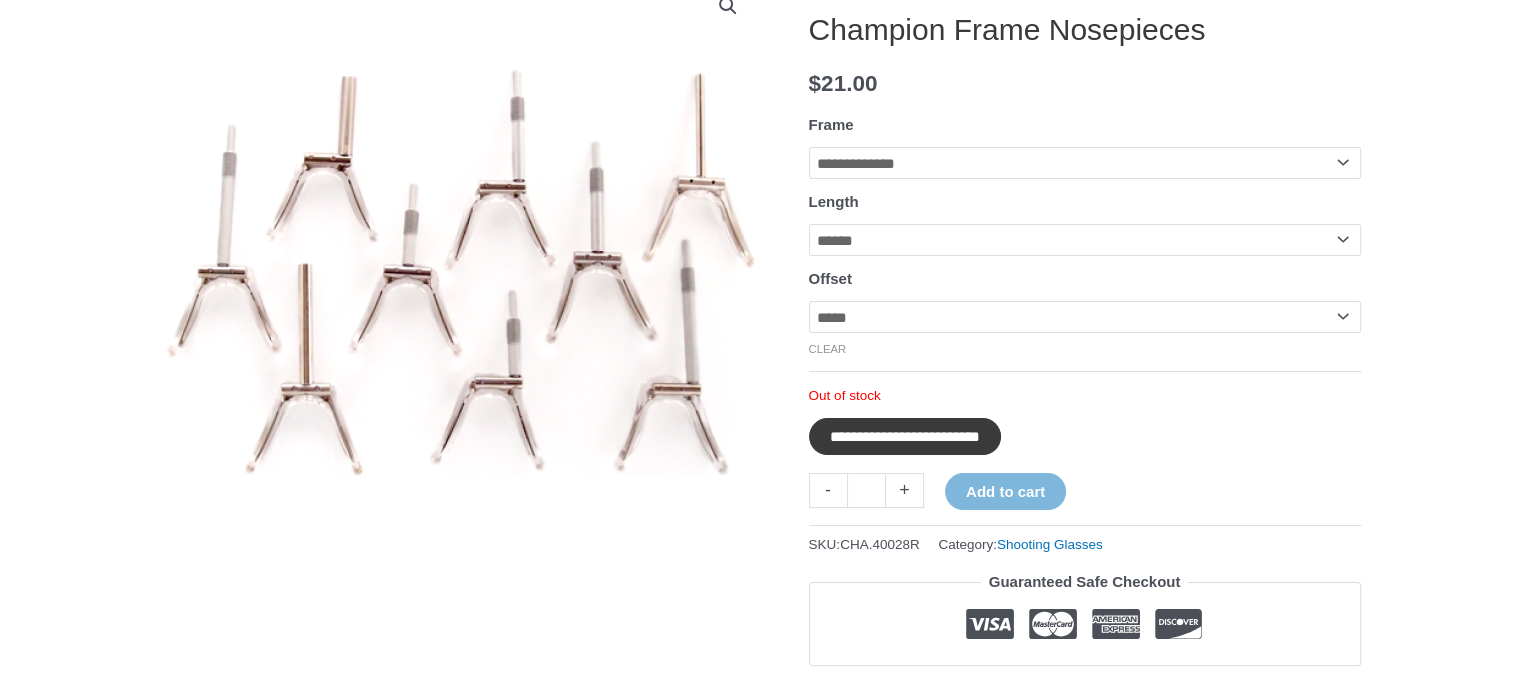 scroll, scrollTop: 300, scrollLeft: 0, axis: vertical 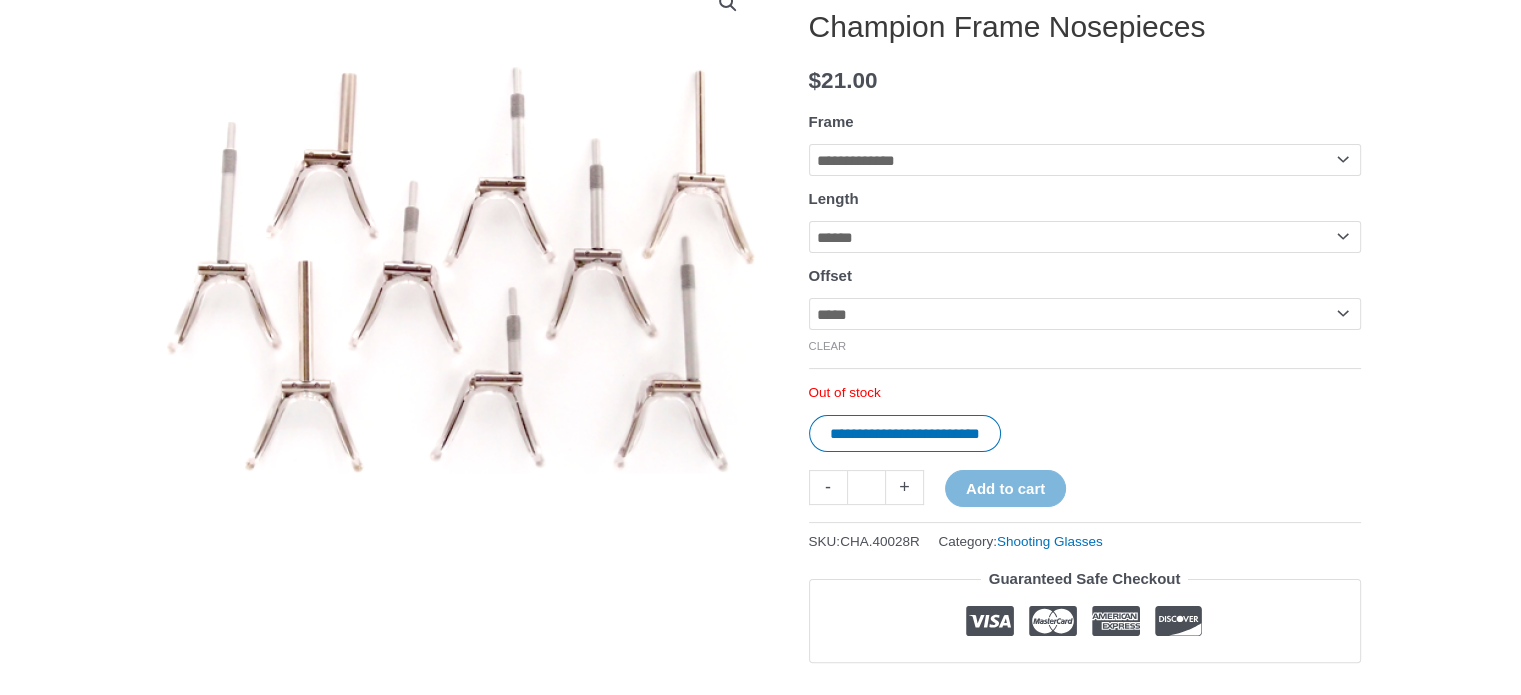 click on "**********" 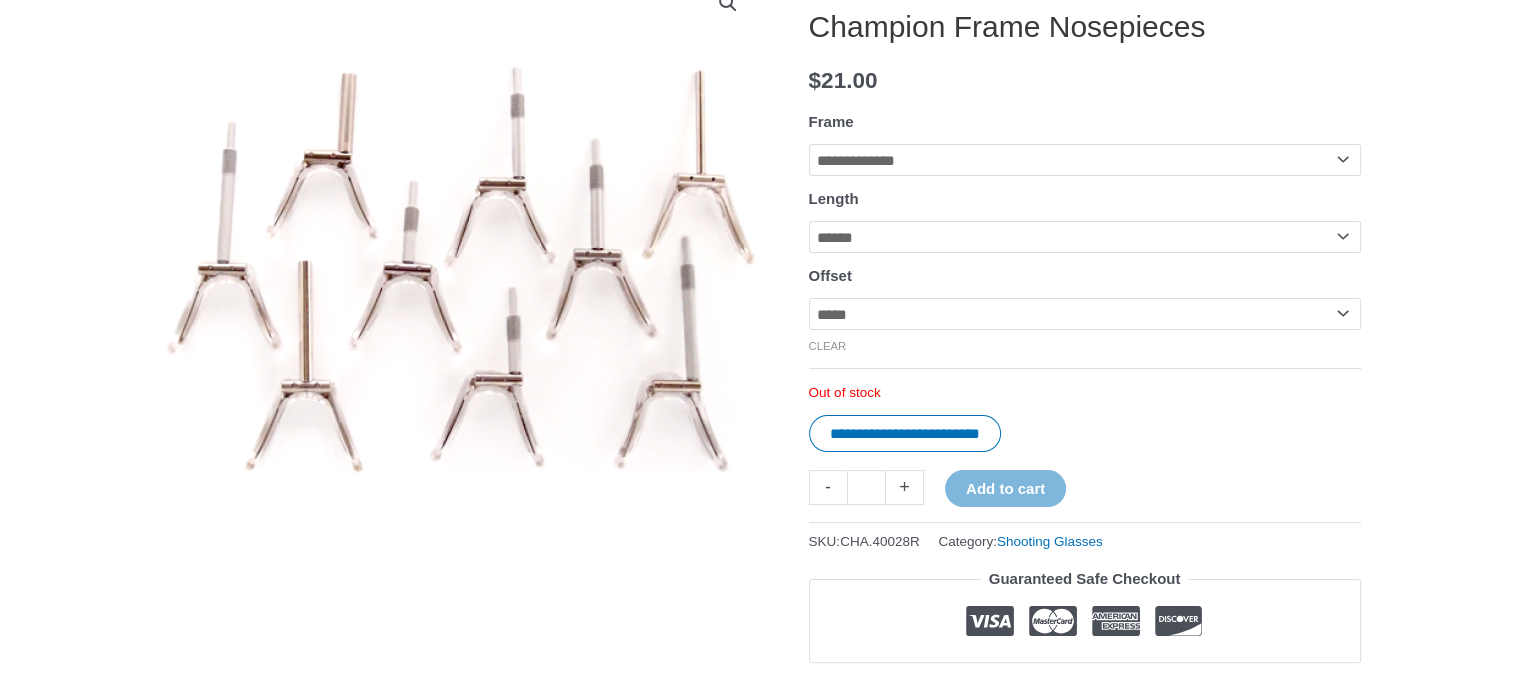 click on "**********" 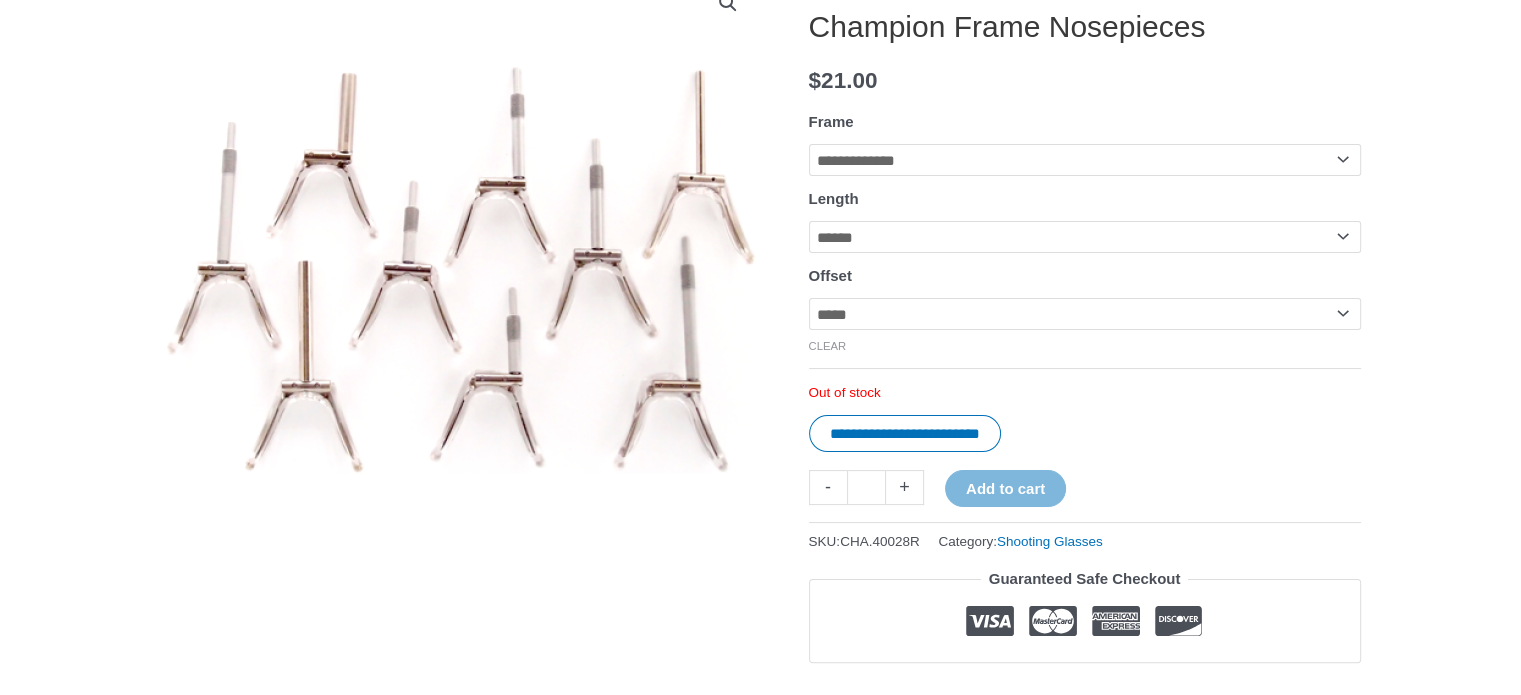 click on "**********" 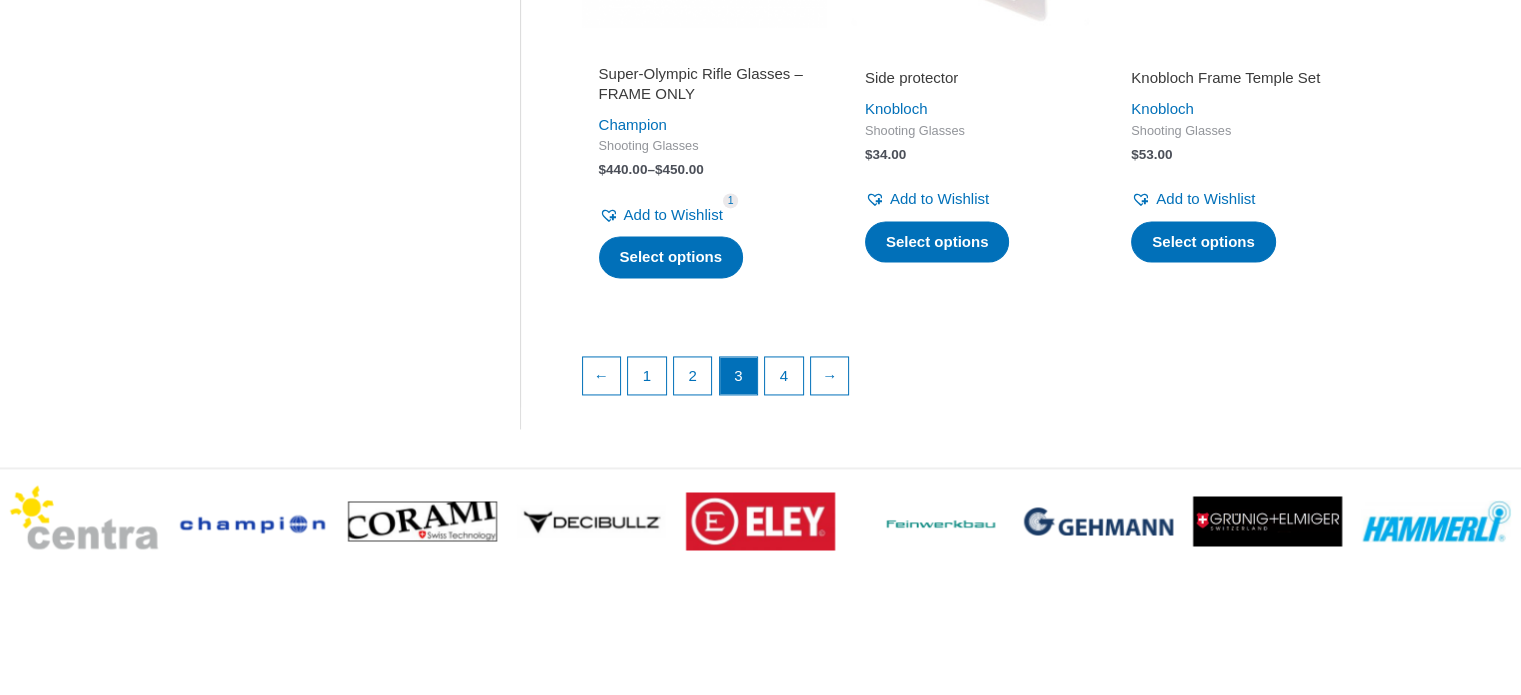 scroll, scrollTop: 3000, scrollLeft: 0, axis: vertical 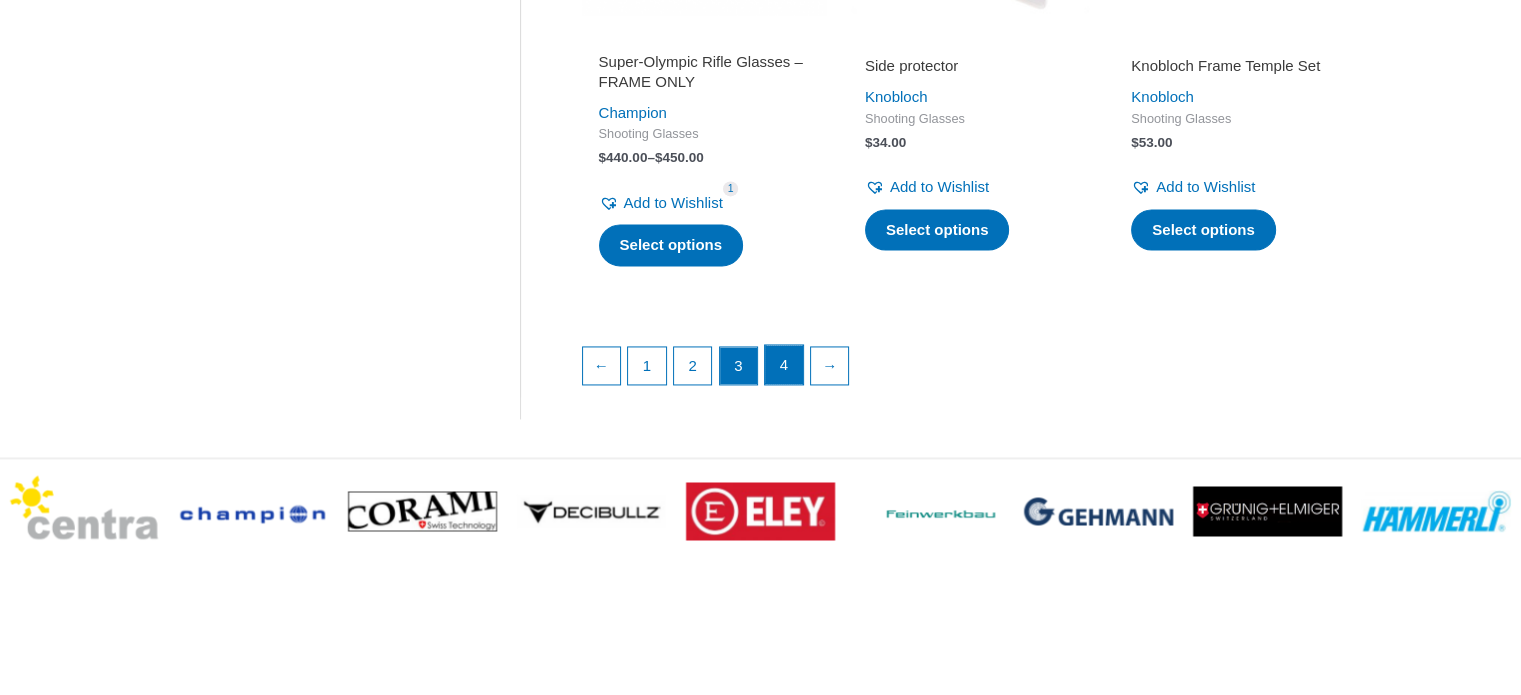 click on "4" at bounding box center [784, 365] 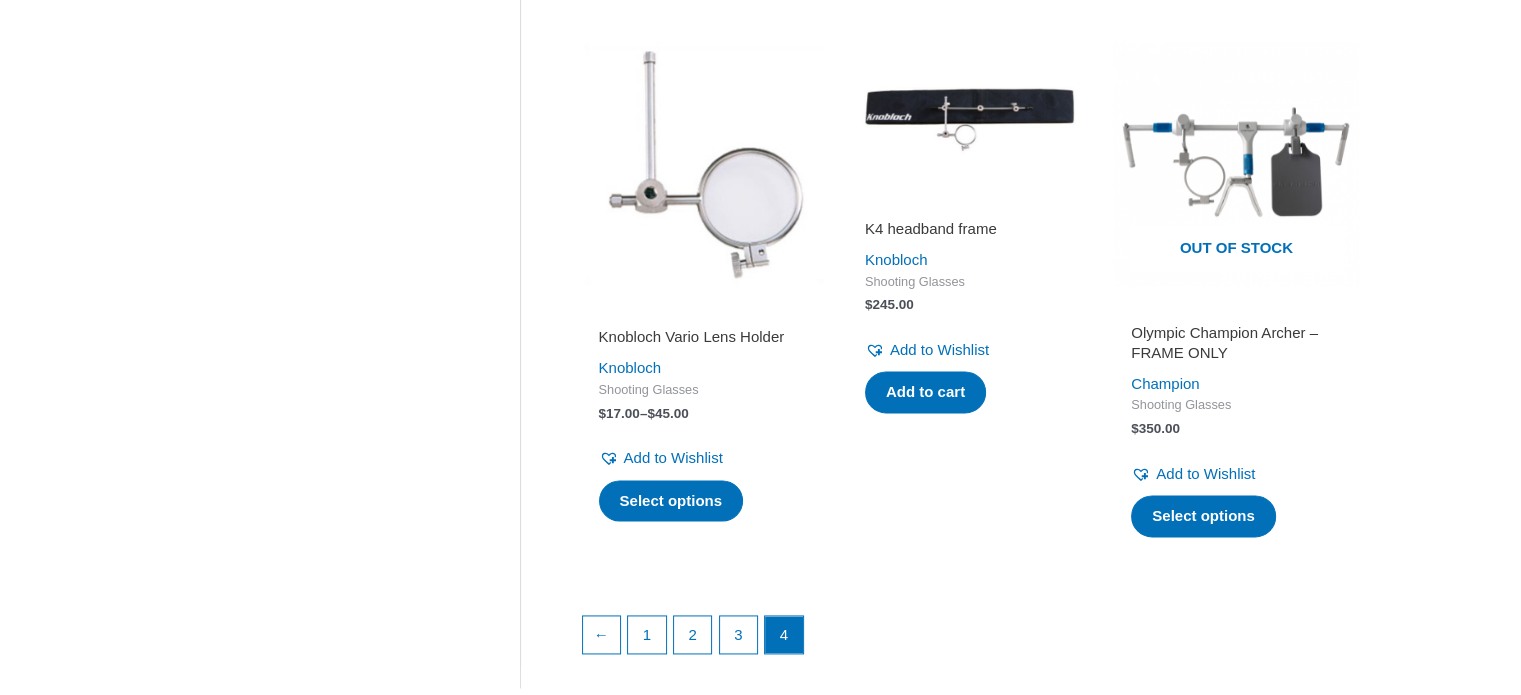 scroll, scrollTop: 2700, scrollLeft: 0, axis: vertical 